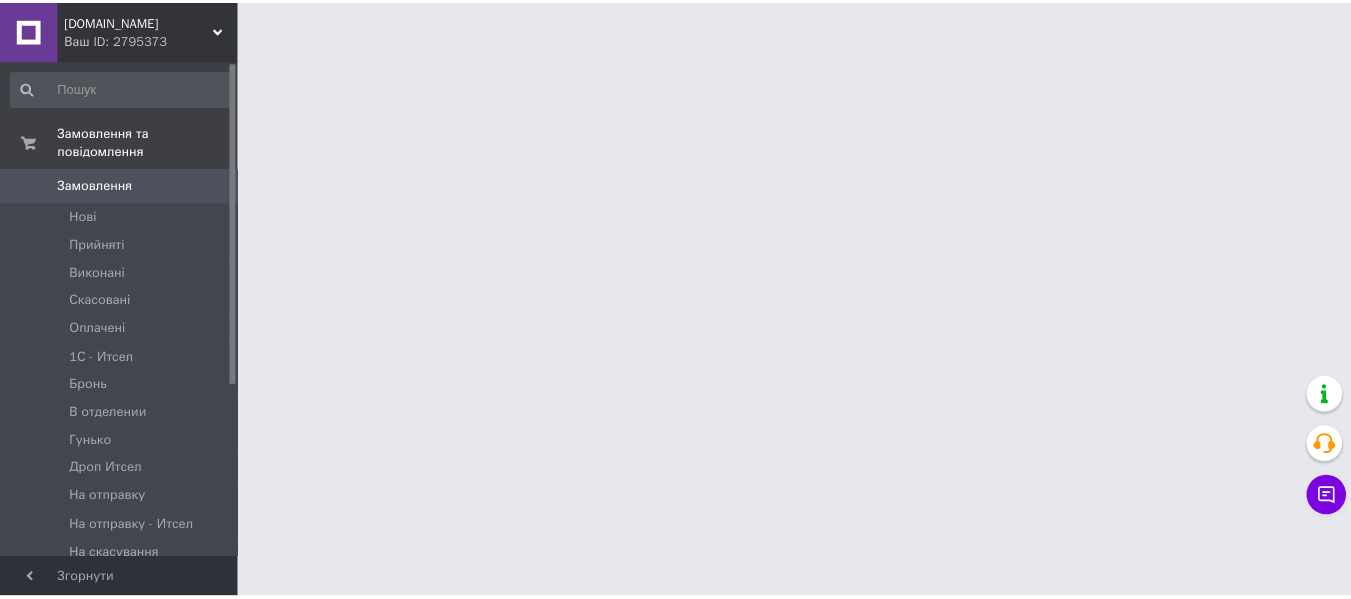 scroll, scrollTop: 0, scrollLeft: 0, axis: both 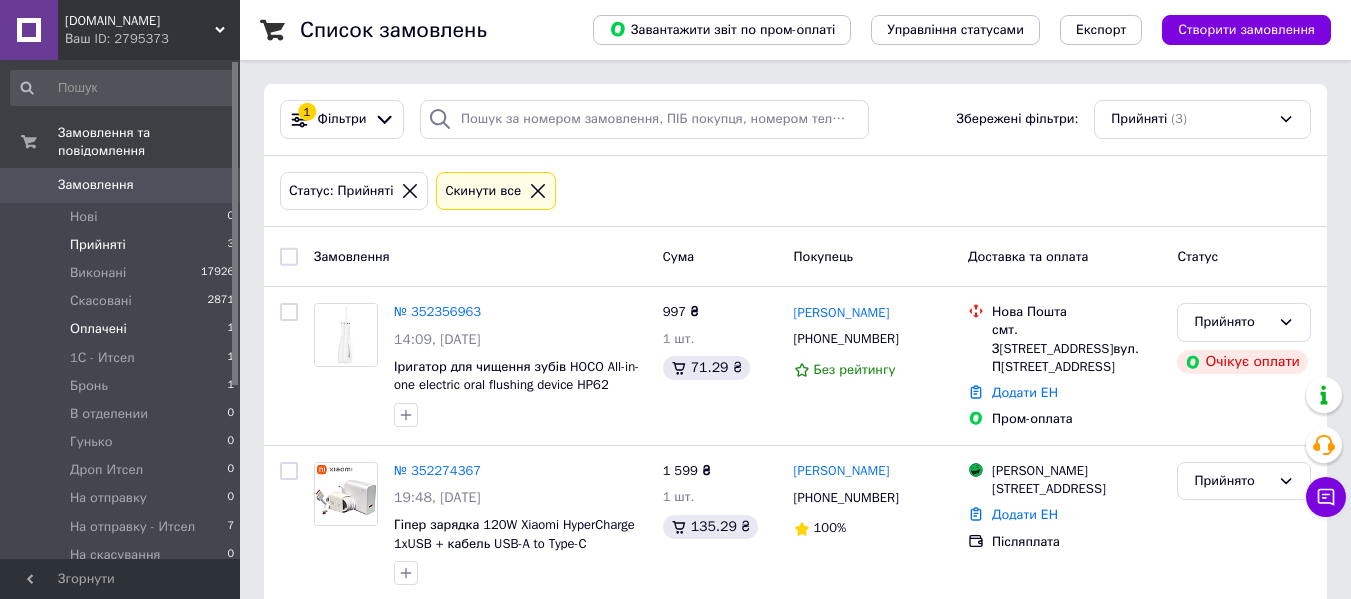 click on "Оплачені" at bounding box center (98, 329) 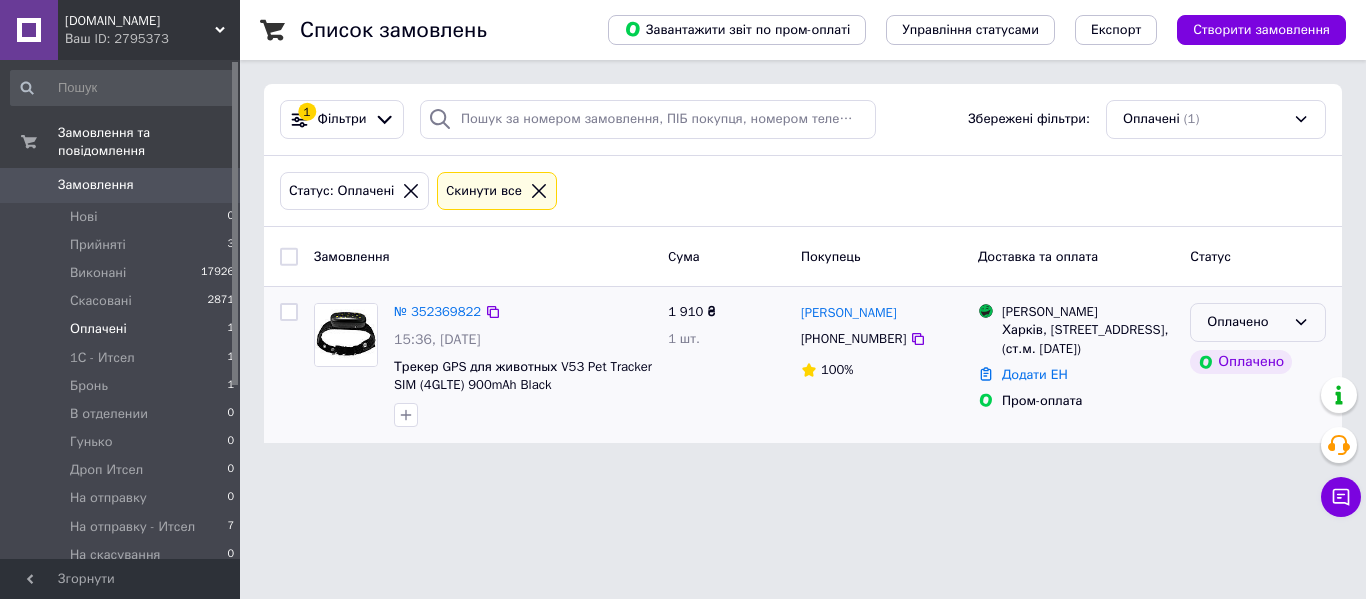click on "Оплачено" at bounding box center [1246, 322] 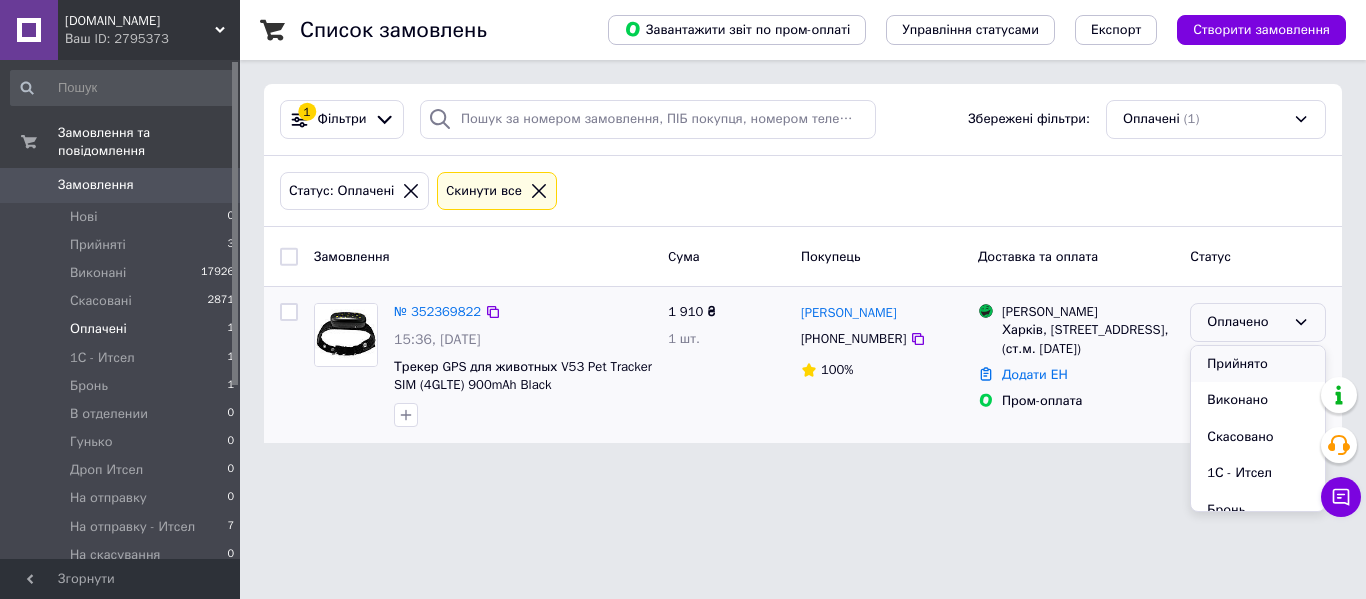 click on "Прийнято" at bounding box center [1258, 364] 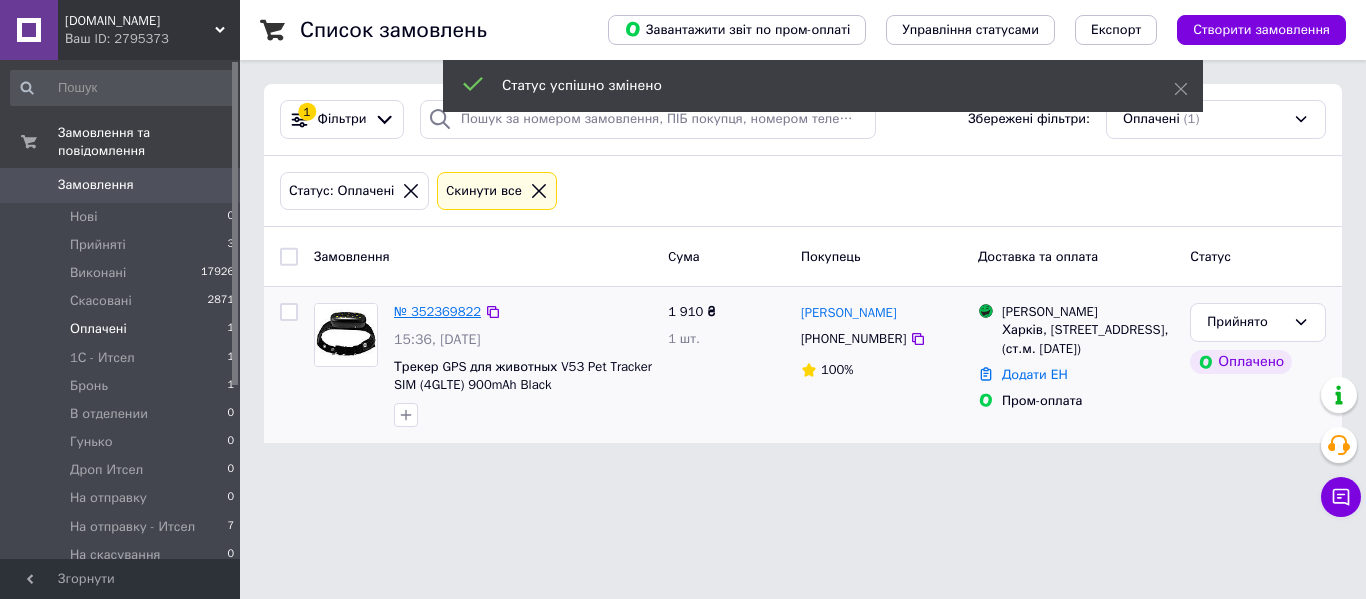 click on "№ 352369822" at bounding box center (437, 311) 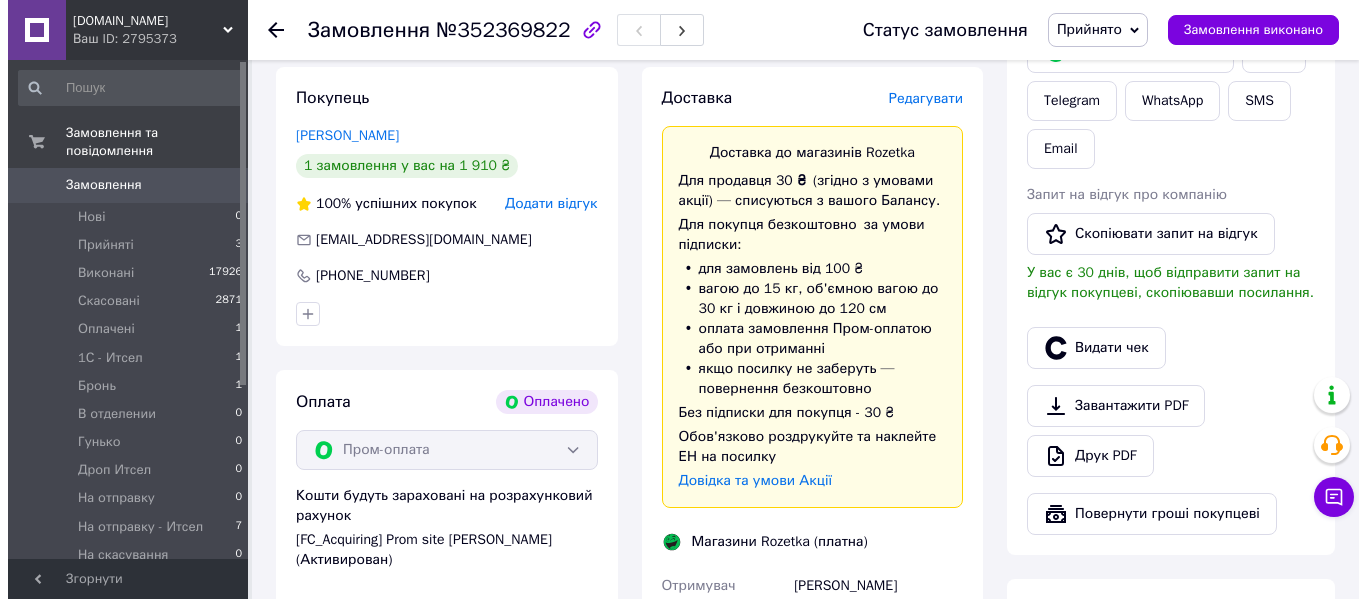 scroll, scrollTop: 300, scrollLeft: 0, axis: vertical 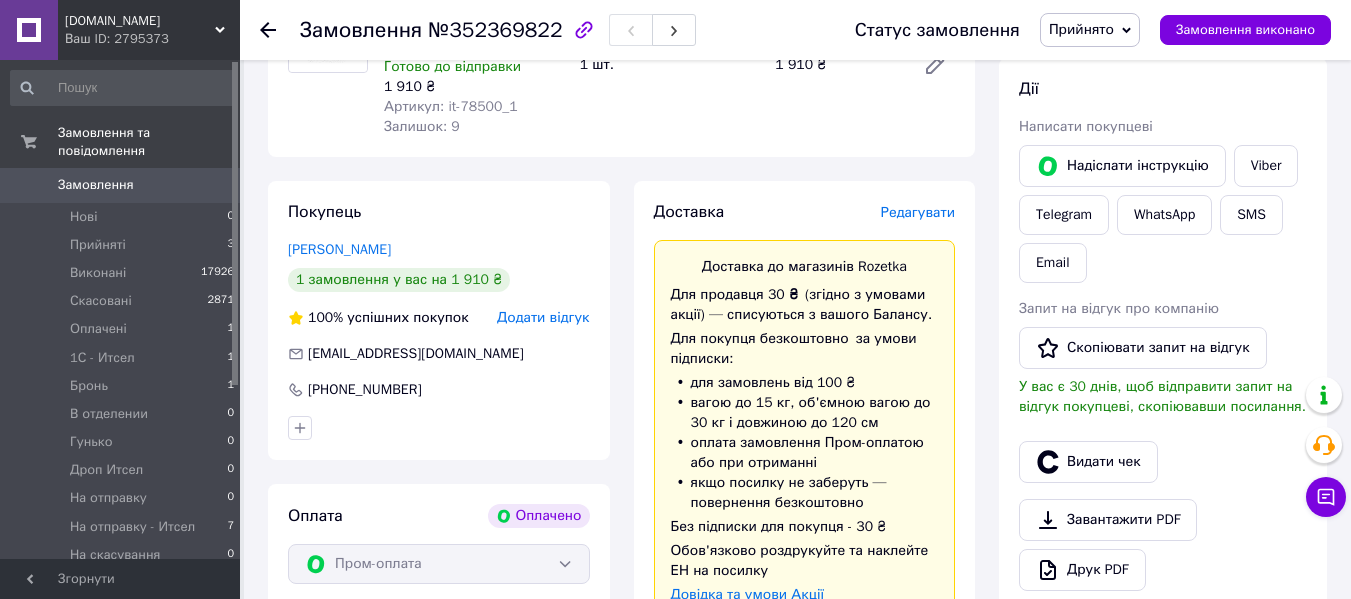 click on "Редагувати" at bounding box center [918, 212] 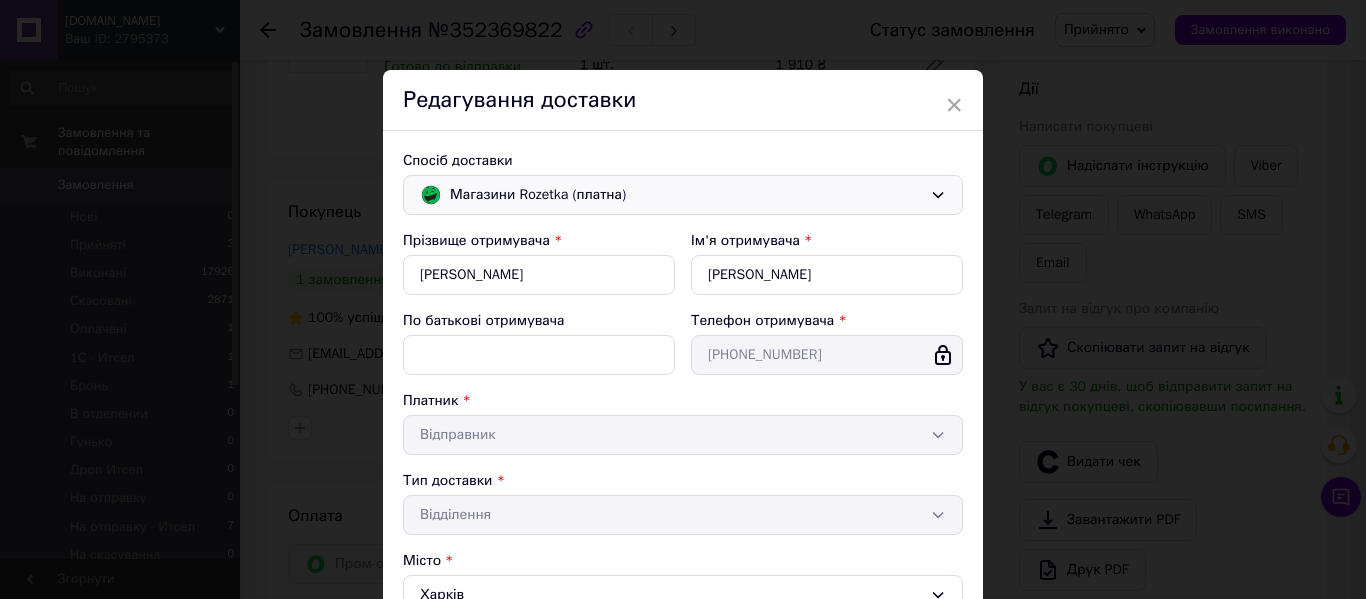 click on "Магазини Rozetka (платна)" at bounding box center [686, 195] 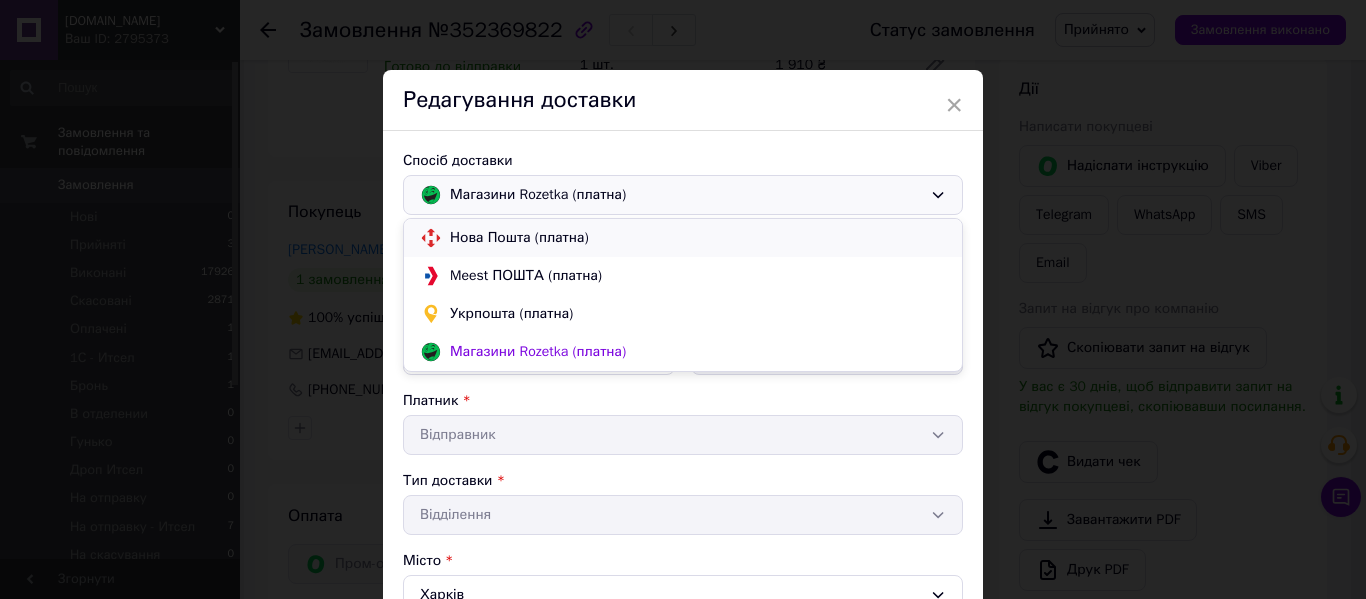 click on "Нова Пошта (платна)" at bounding box center [698, 238] 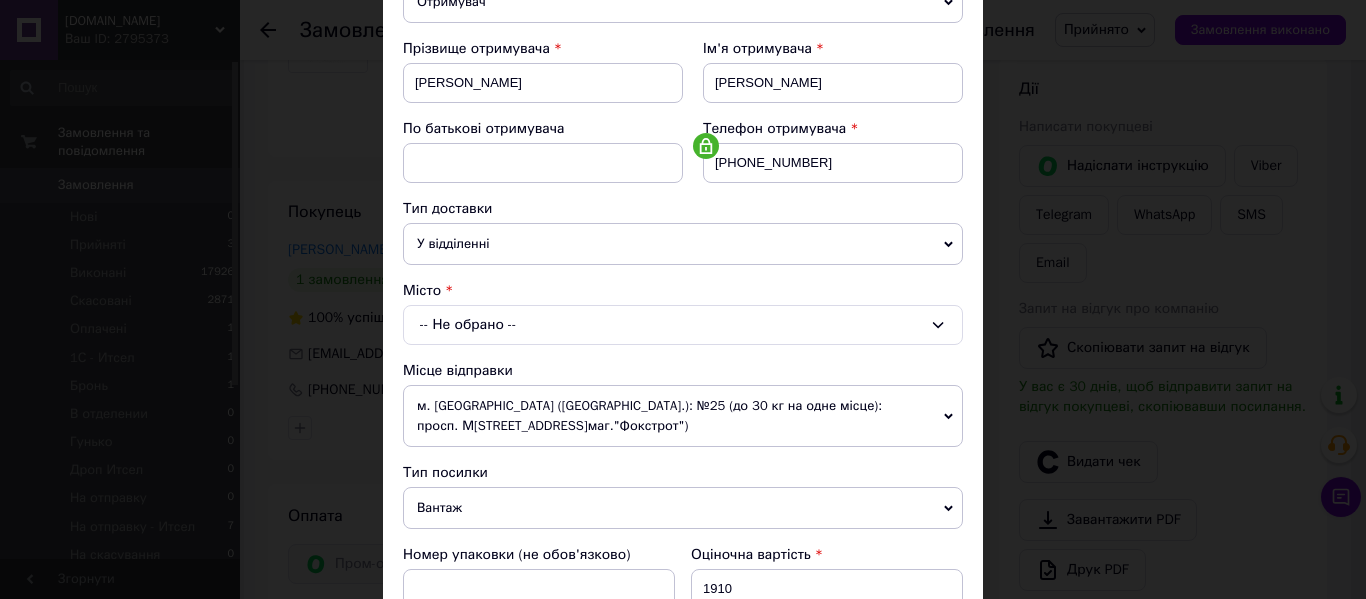 scroll, scrollTop: 300, scrollLeft: 0, axis: vertical 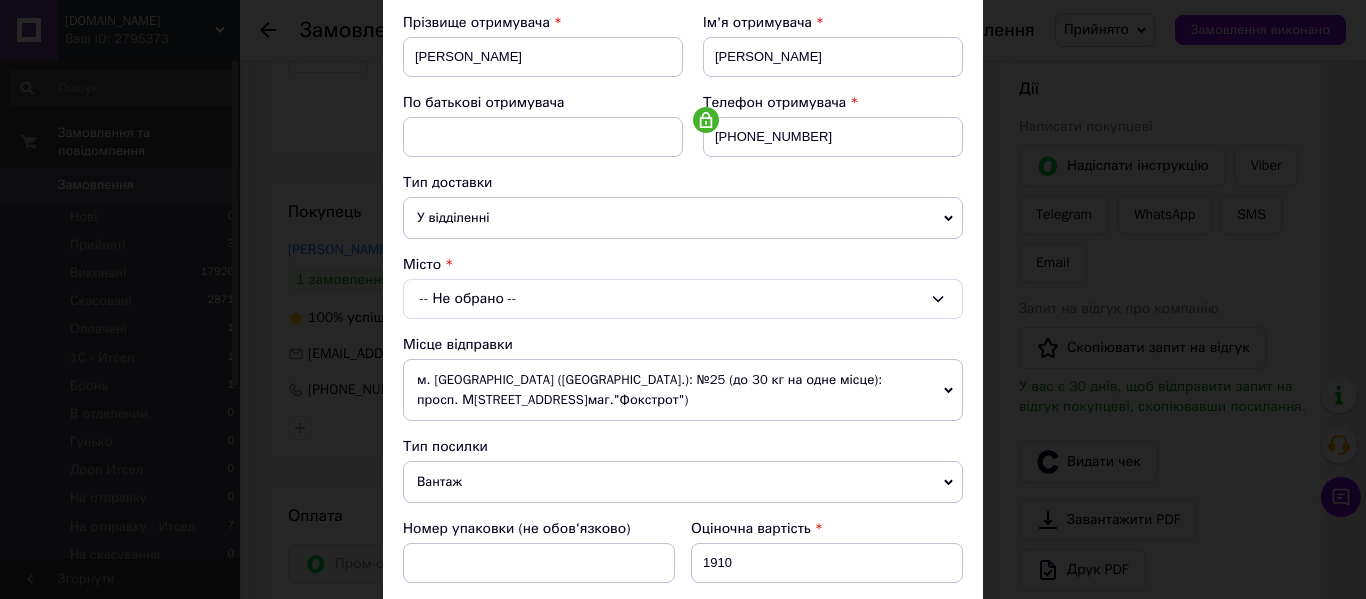 click on "-- Не обрано --" at bounding box center [683, 299] 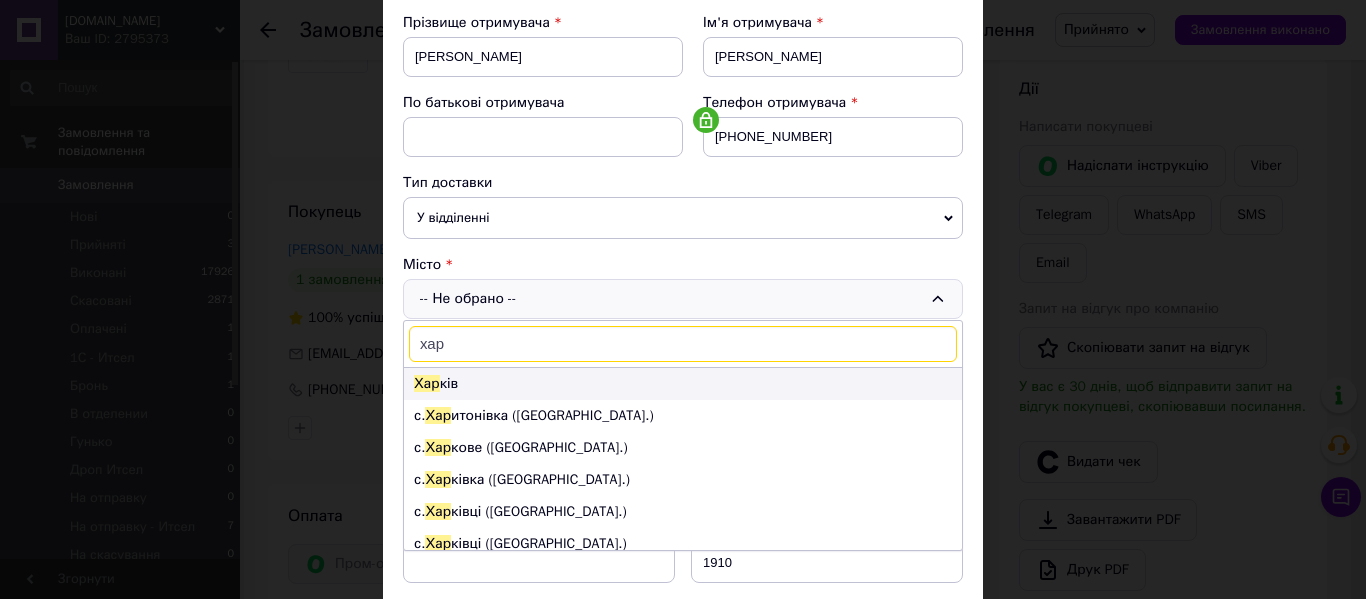 type on "хар" 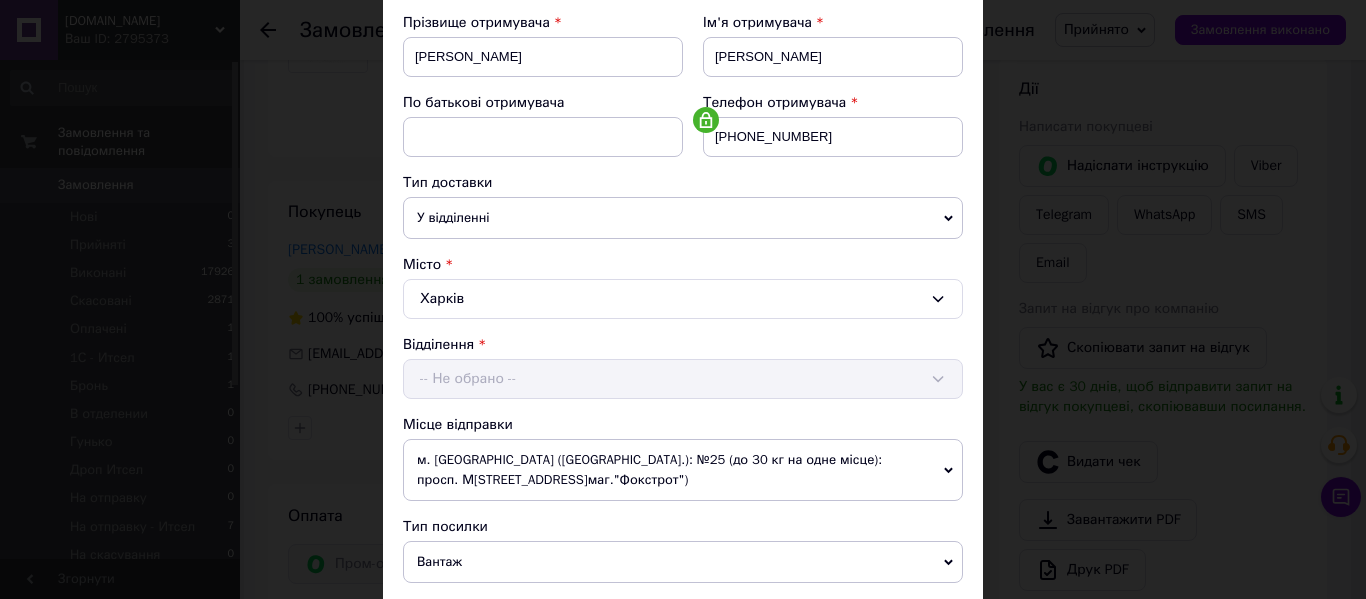 click on "У відділенні" at bounding box center [683, 218] 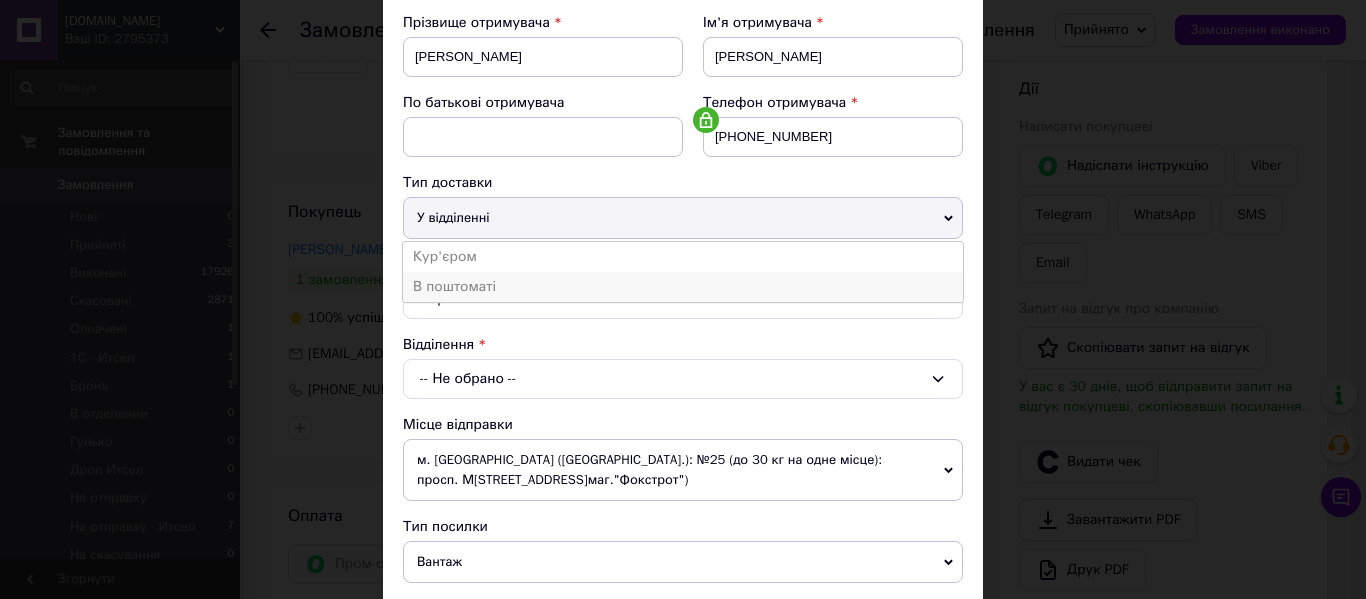 click on "В поштоматі" at bounding box center (683, 287) 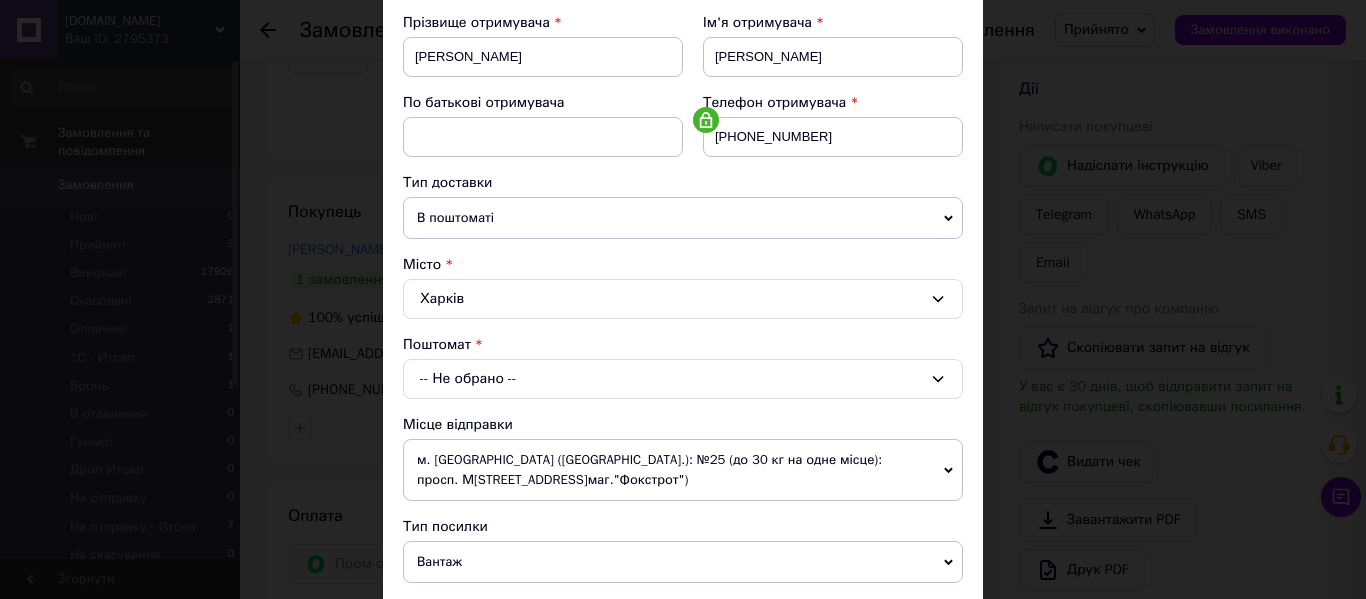 click on "-- Не обрано --" at bounding box center [683, 379] 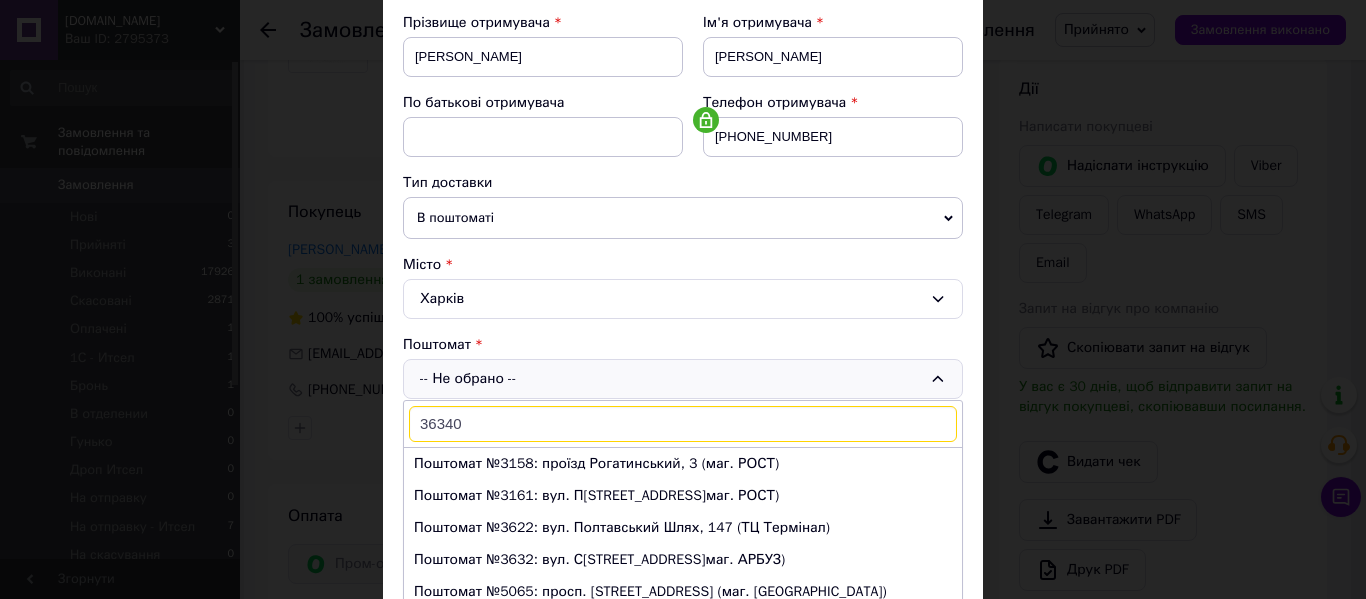 type on "36340" 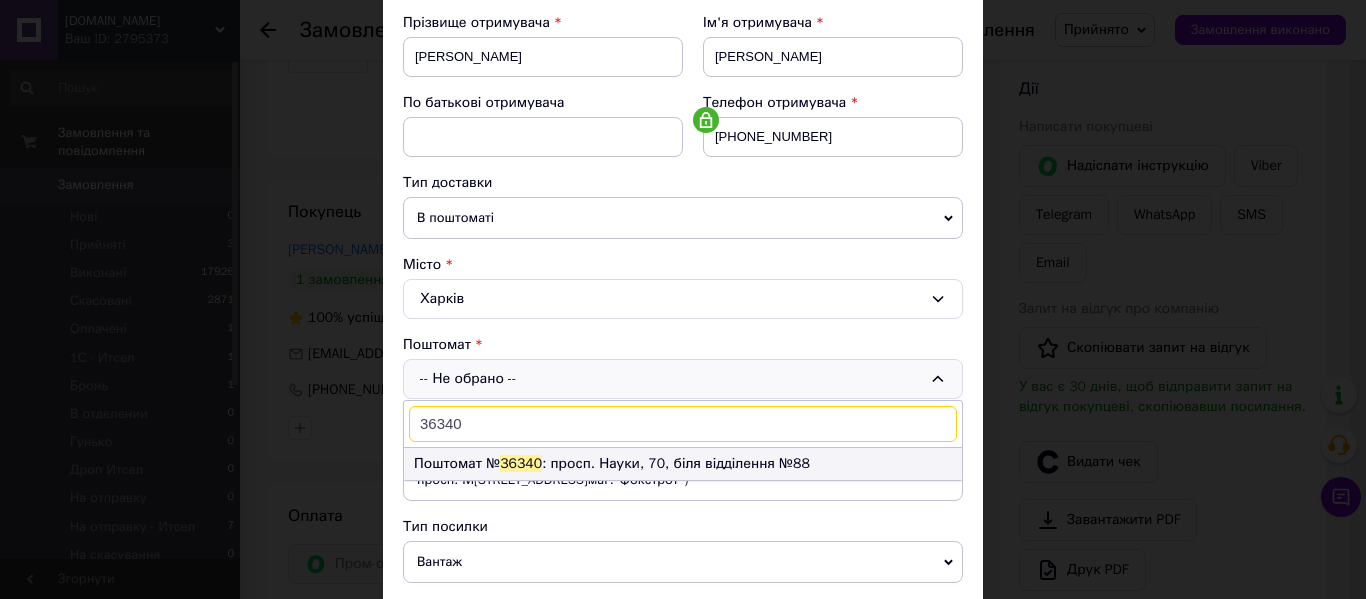 click on "Поштомат № 36340 : просп. Науки, 70, біля відділення №88" at bounding box center (683, 464) 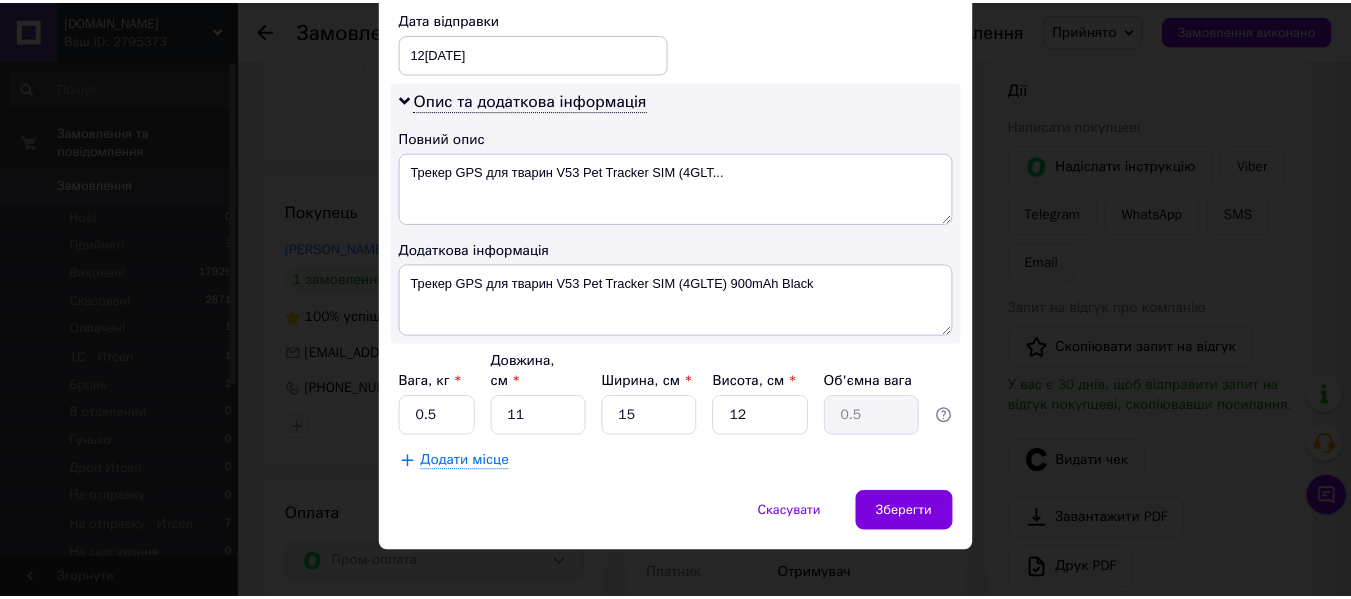 scroll, scrollTop: 973, scrollLeft: 0, axis: vertical 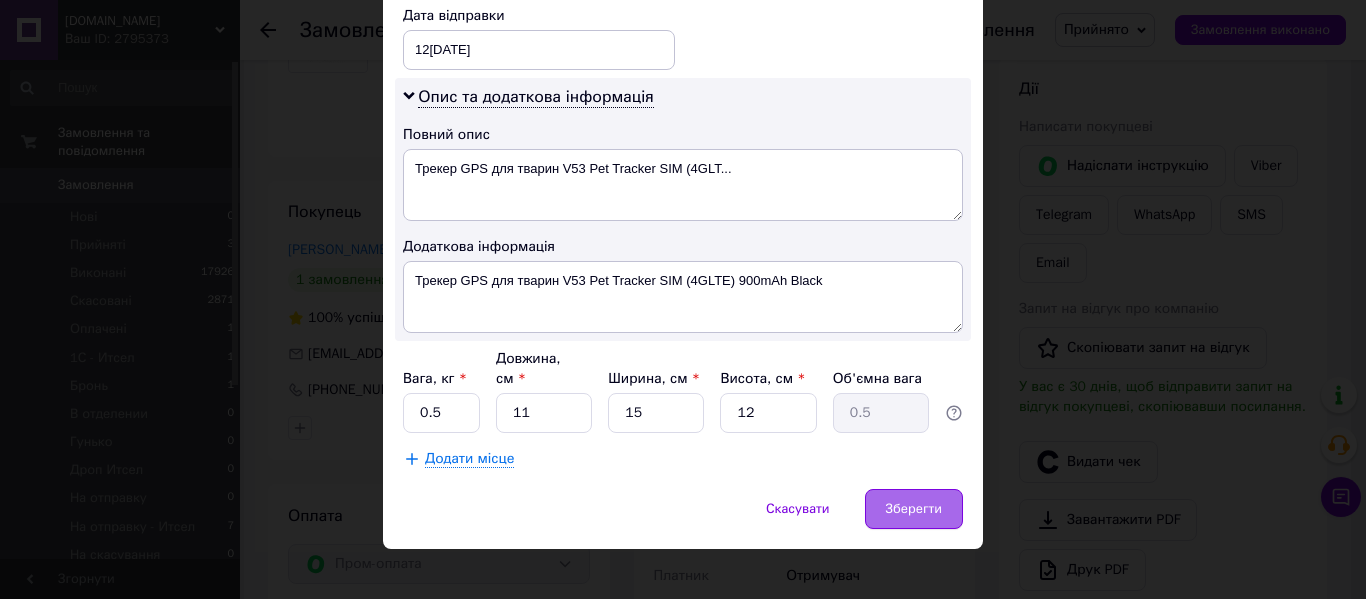 click on "Зберегти" at bounding box center [914, 509] 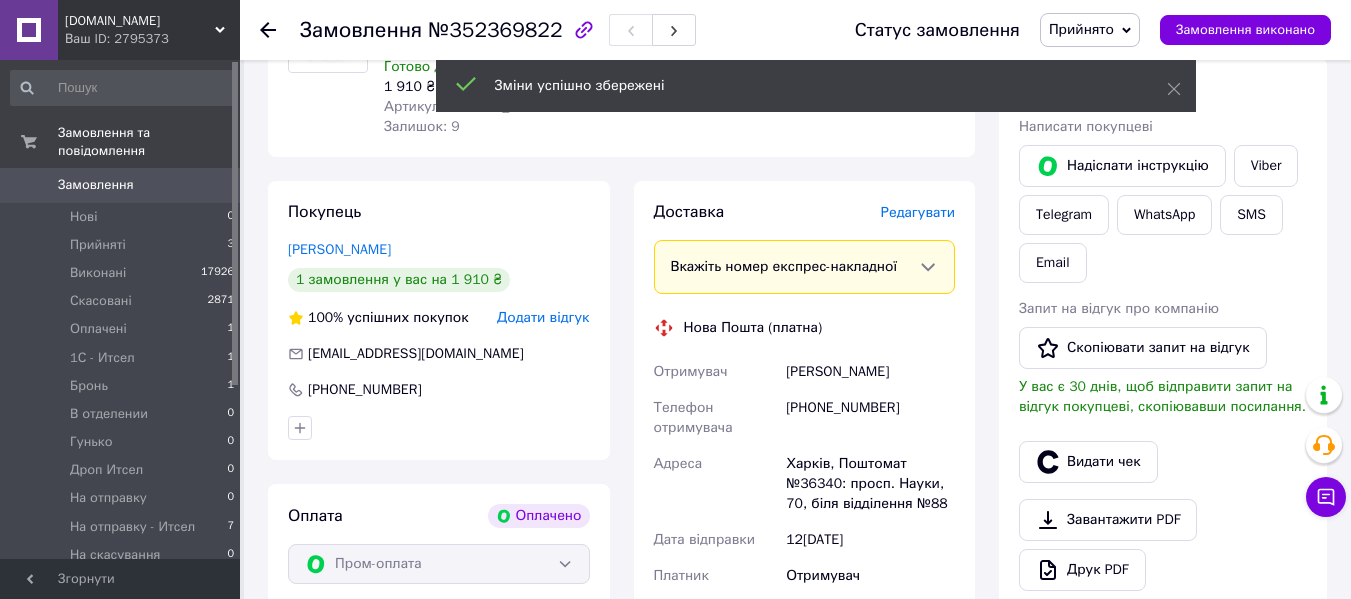 scroll, scrollTop: 0, scrollLeft: 0, axis: both 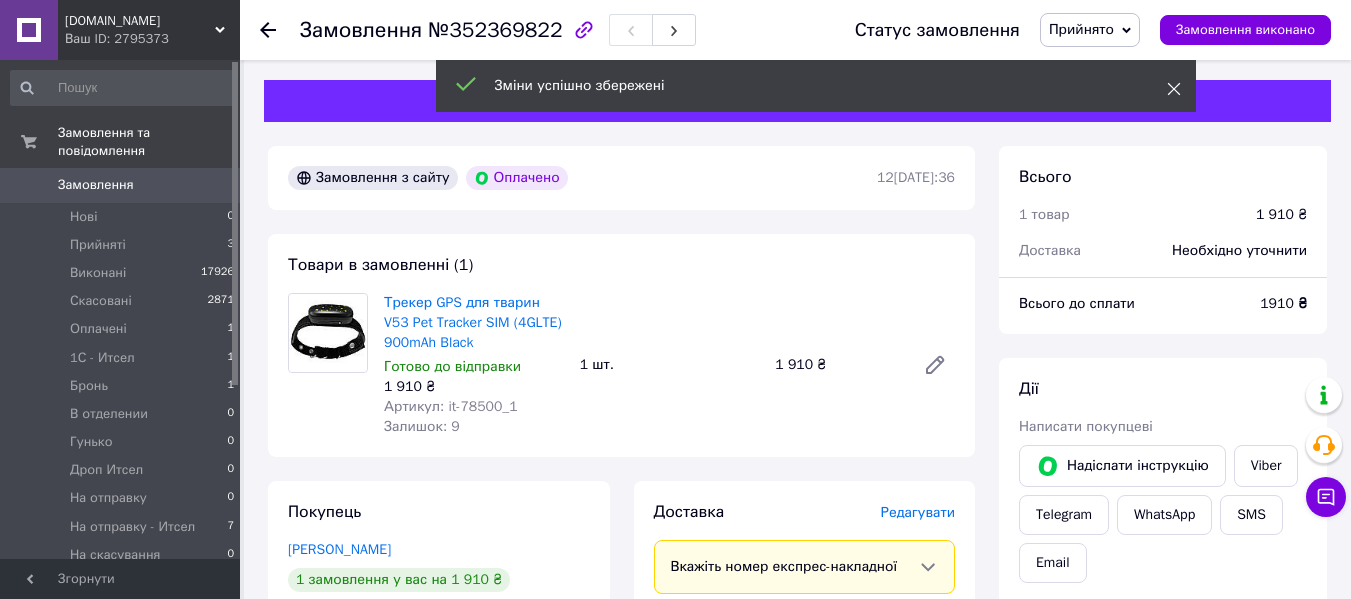 click 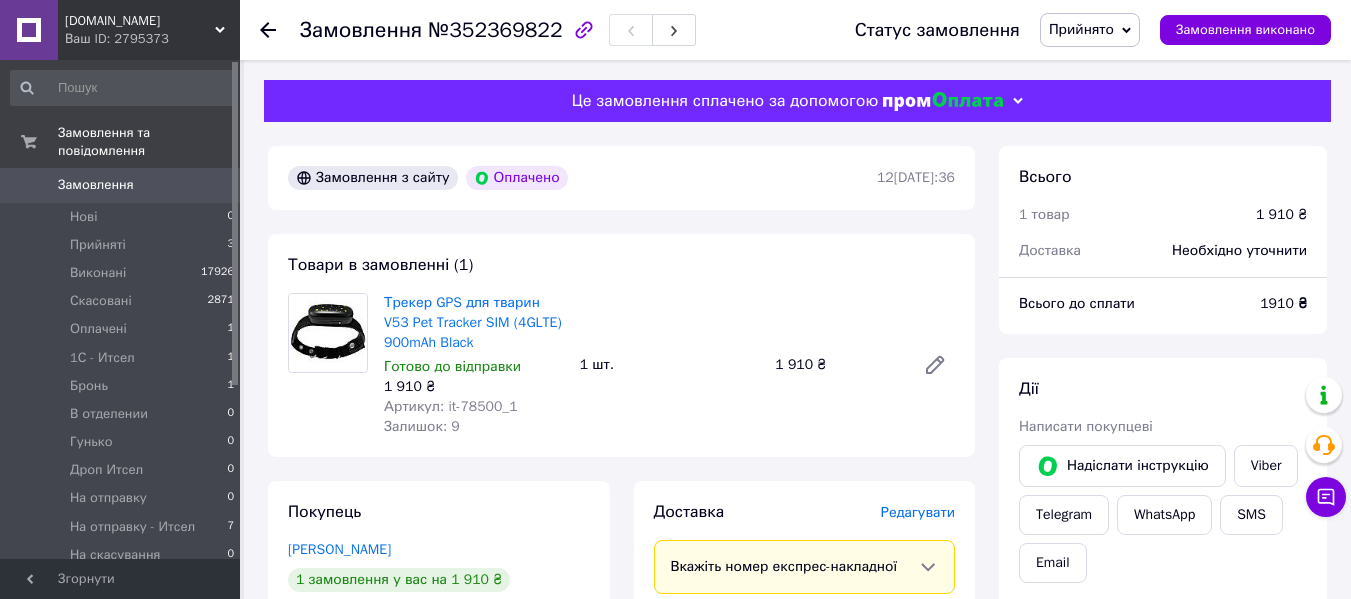 click on "Прийнято" at bounding box center [1081, 29] 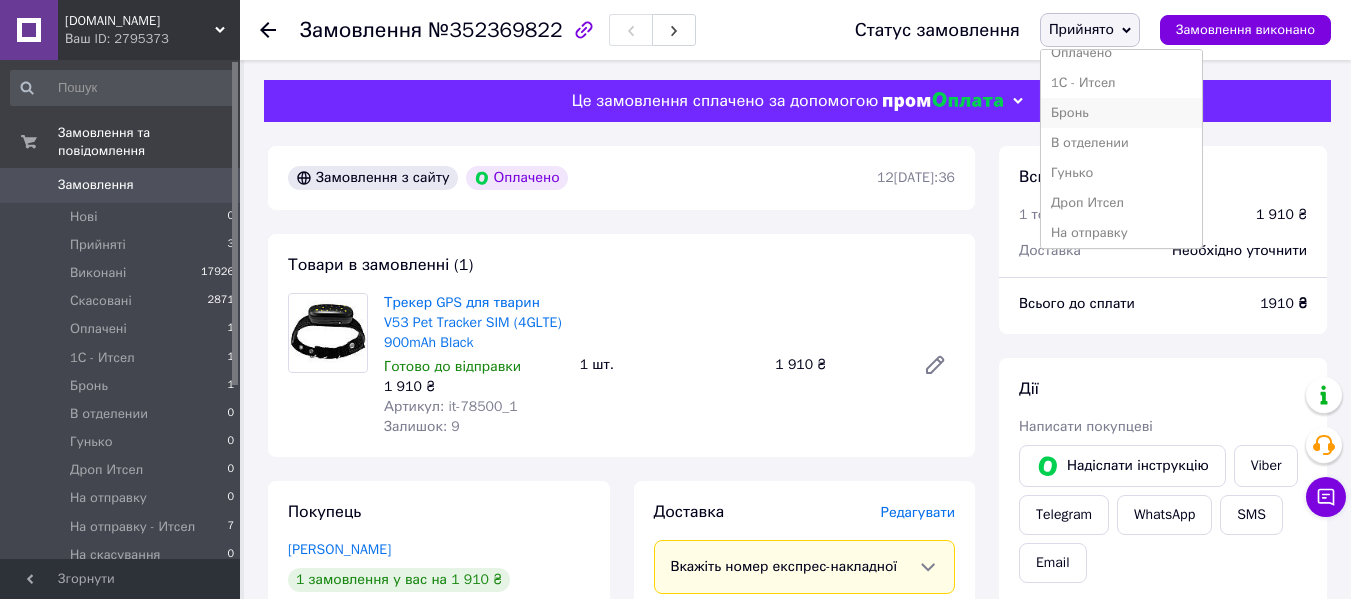 scroll, scrollTop: 200, scrollLeft: 0, axis: vertical 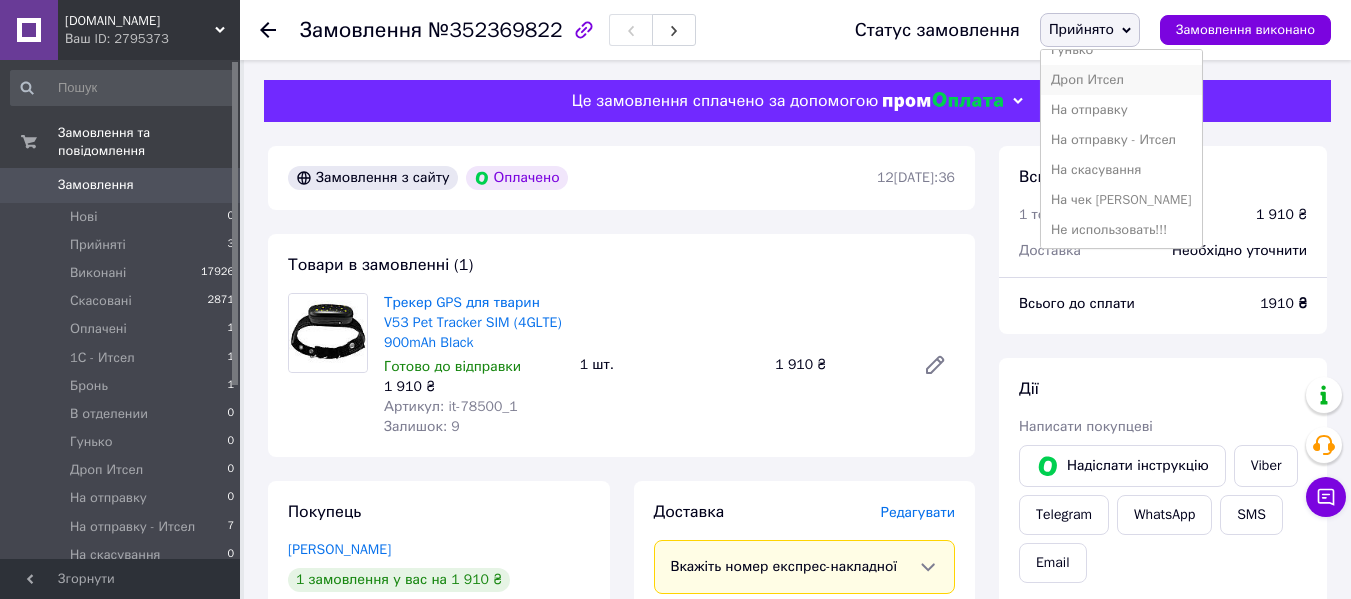 click on "Дроп Итсел" at bounding box center (1121, 80) 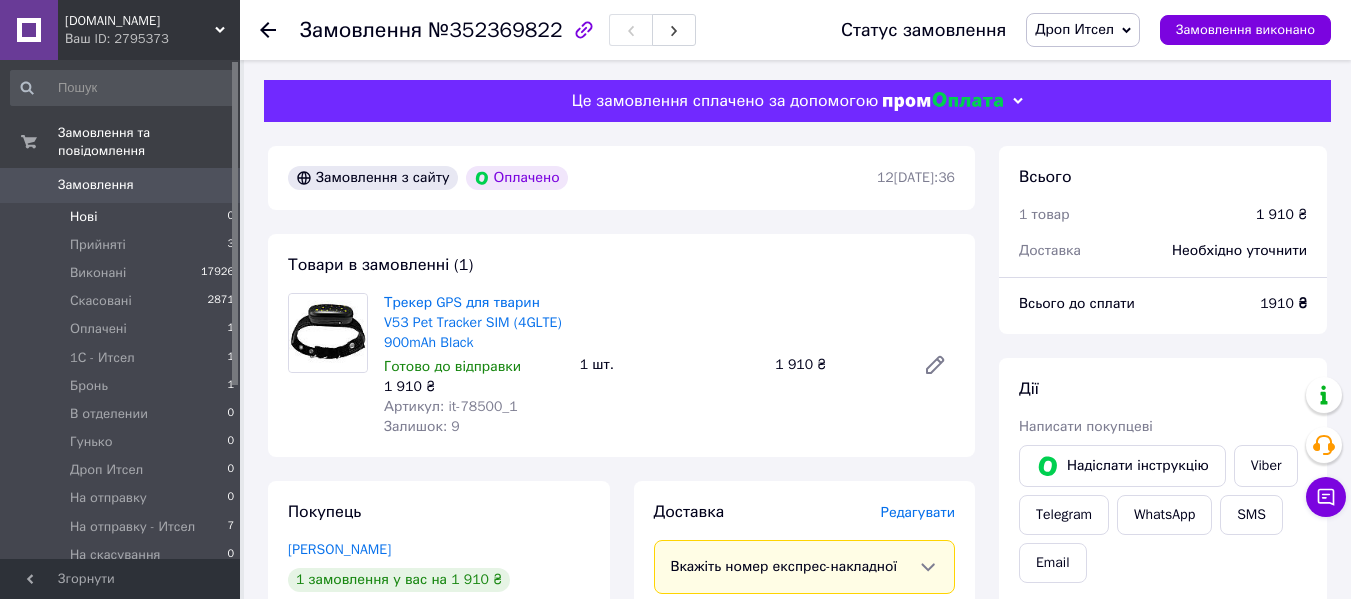 click on "Нові" at bounding box center [83, 217] 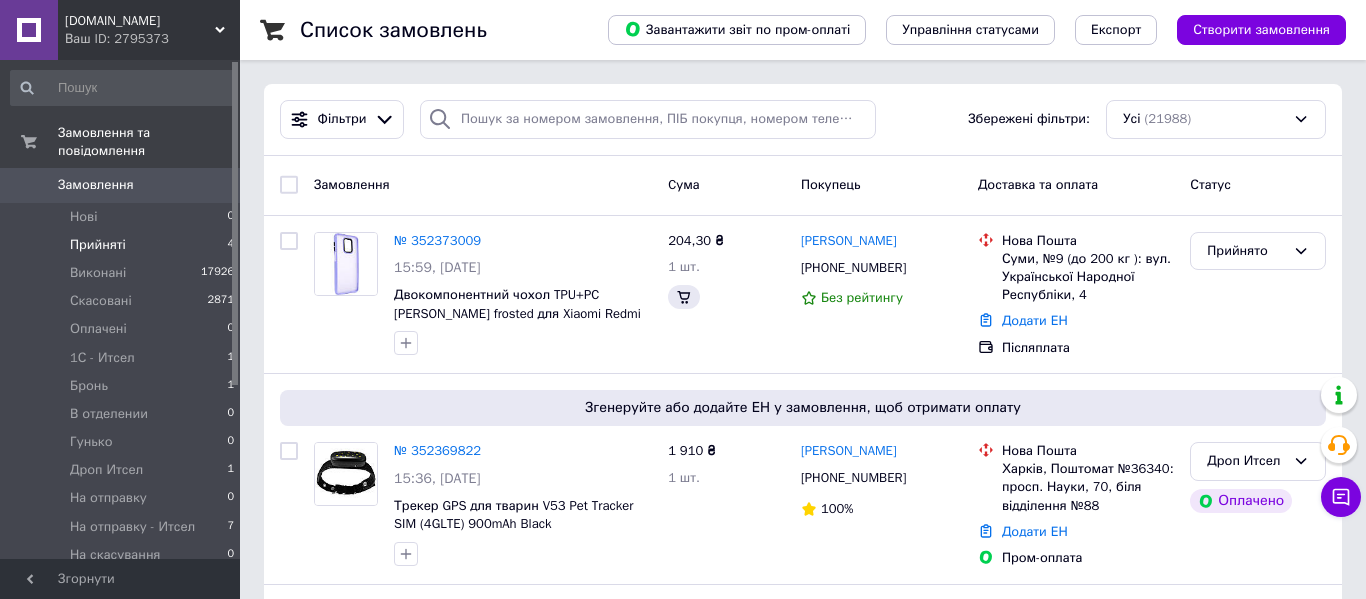 click on "Прийняті" at bounding box center [98, 245] 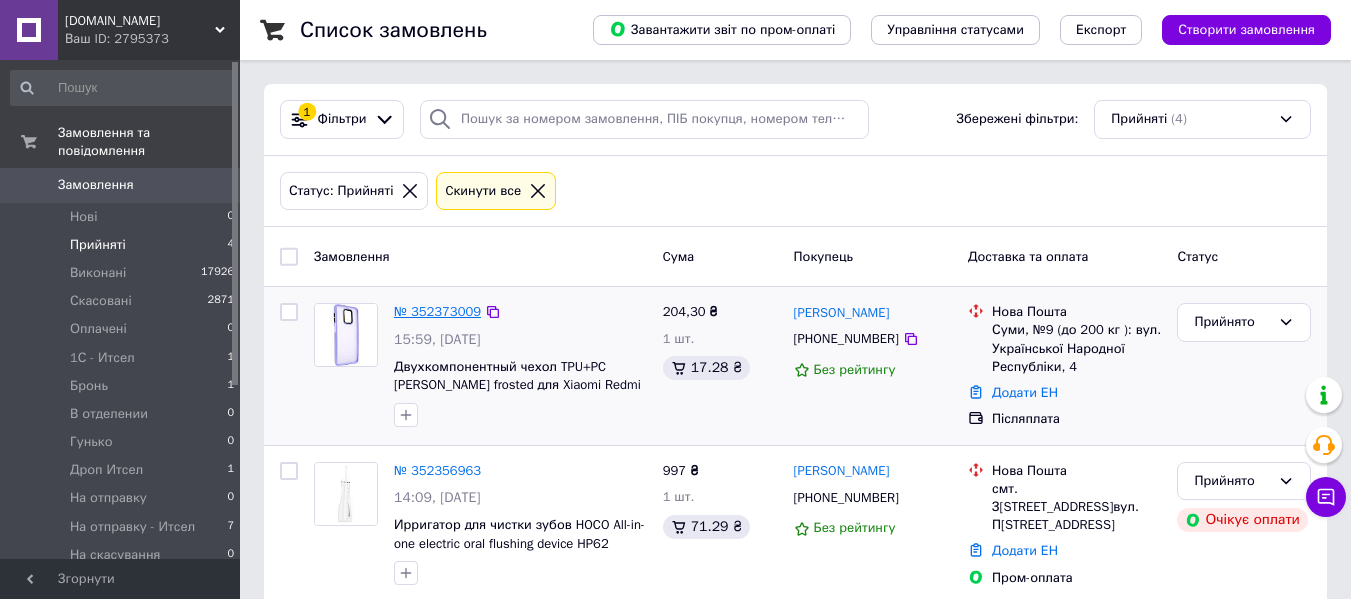 click on "№ 352373009" at bounding box center (437, 311) 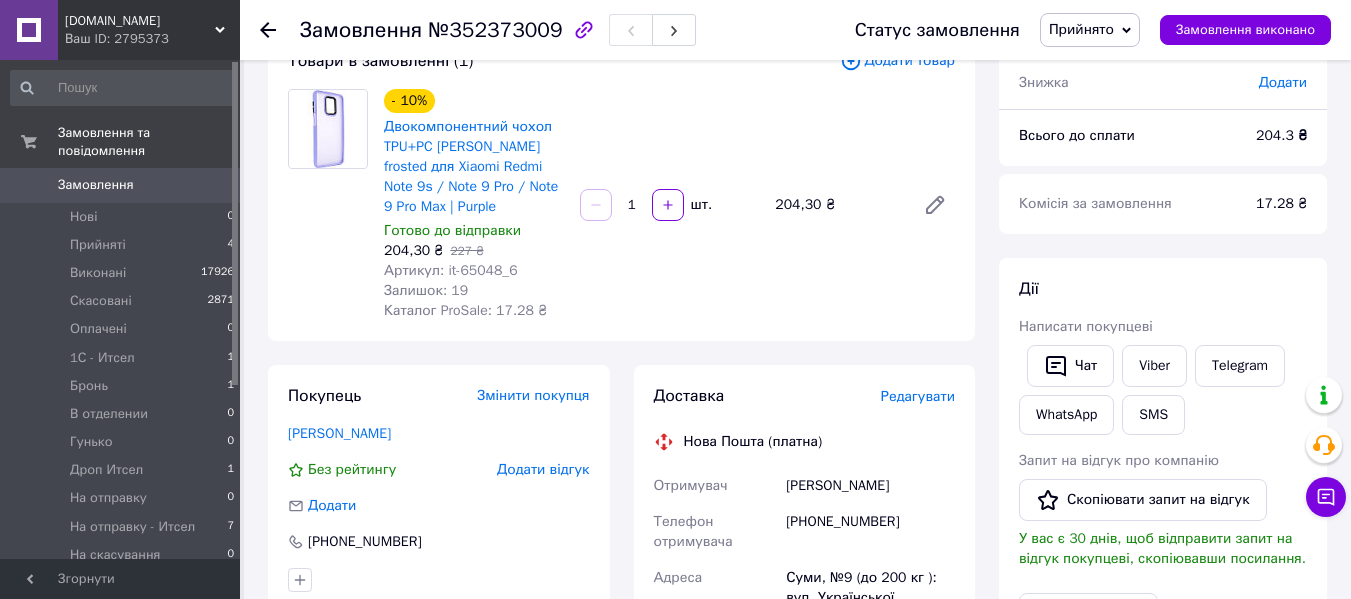 scroll, scrollTop: 100, scrollLeft: 0, axis: vertical 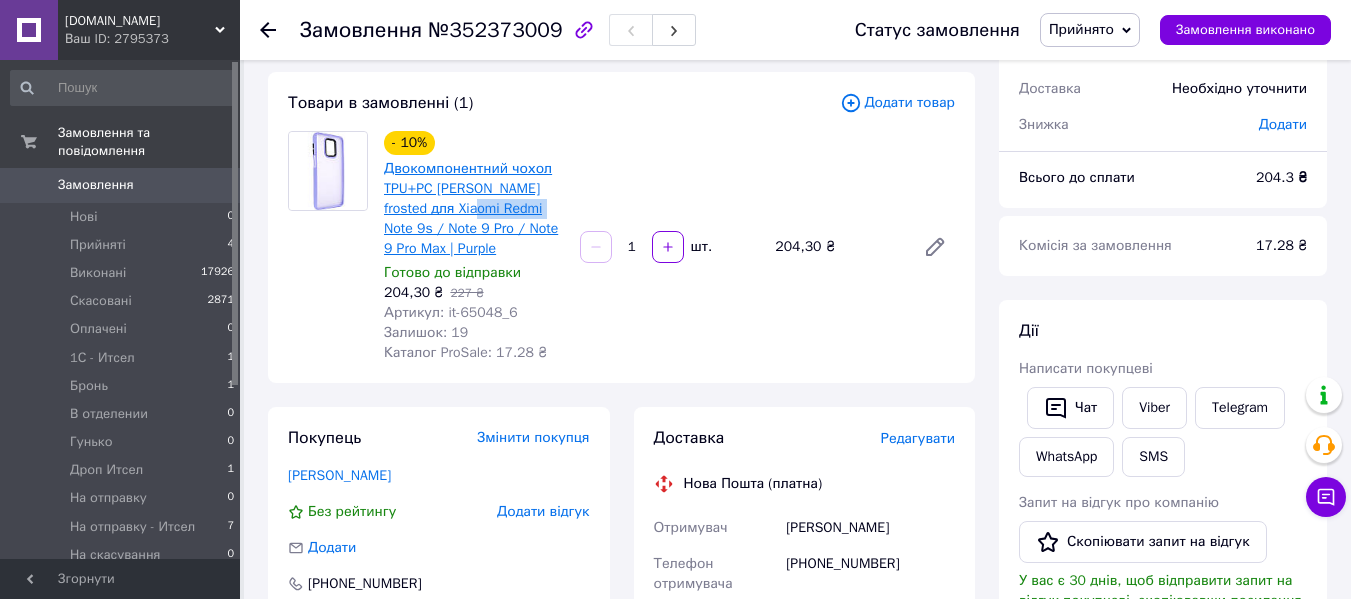 drag, startPoint x: 535, startPoint y: 208, endPoint x: 471, endPoint y: 208, distance: 64 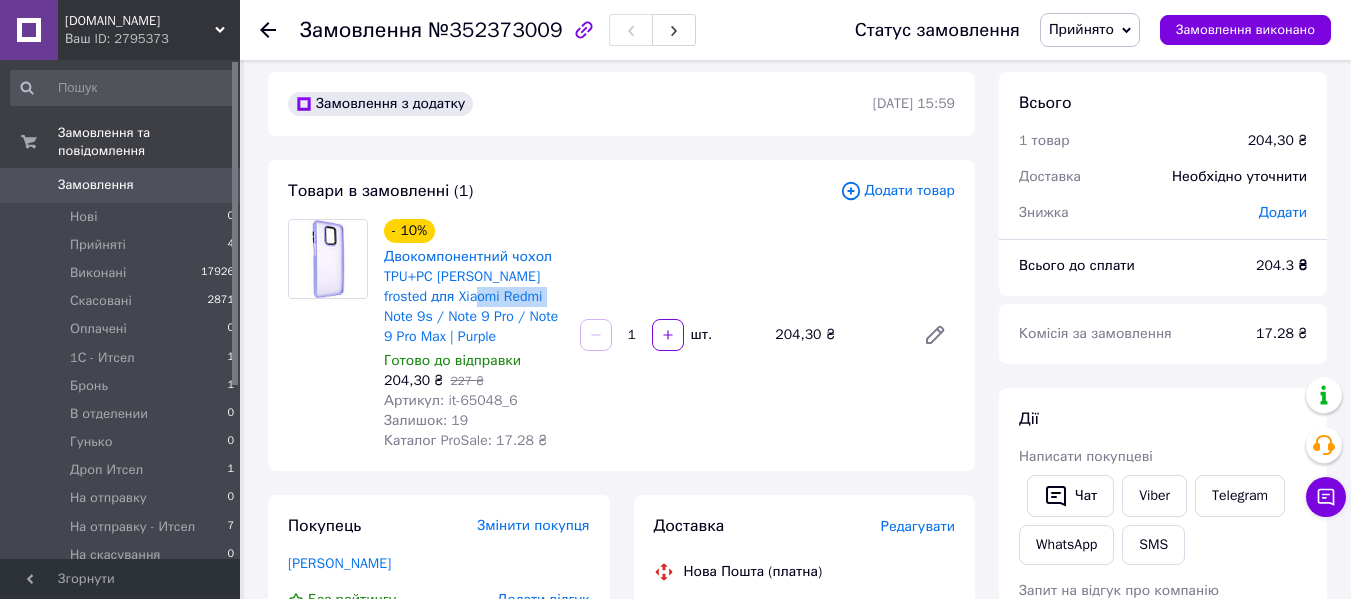 scroll, scrollTop: 0, scrollLeft: 0, axis: both 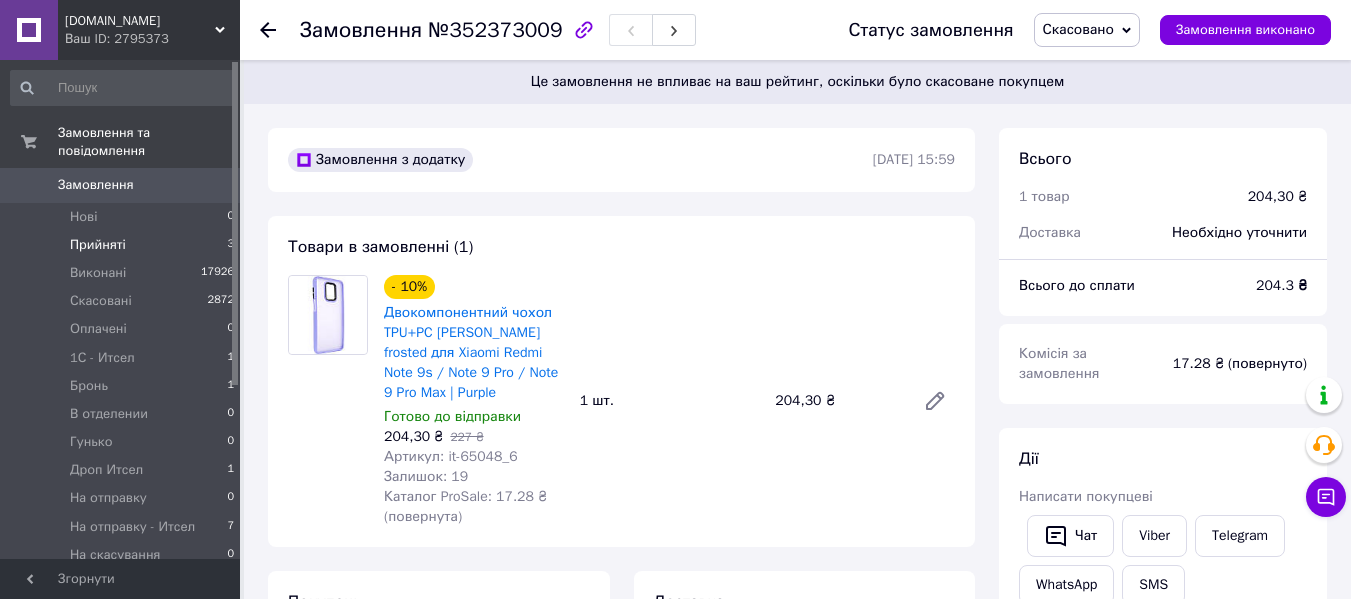 click on "Прийняті" at bounding box center (98, 245) 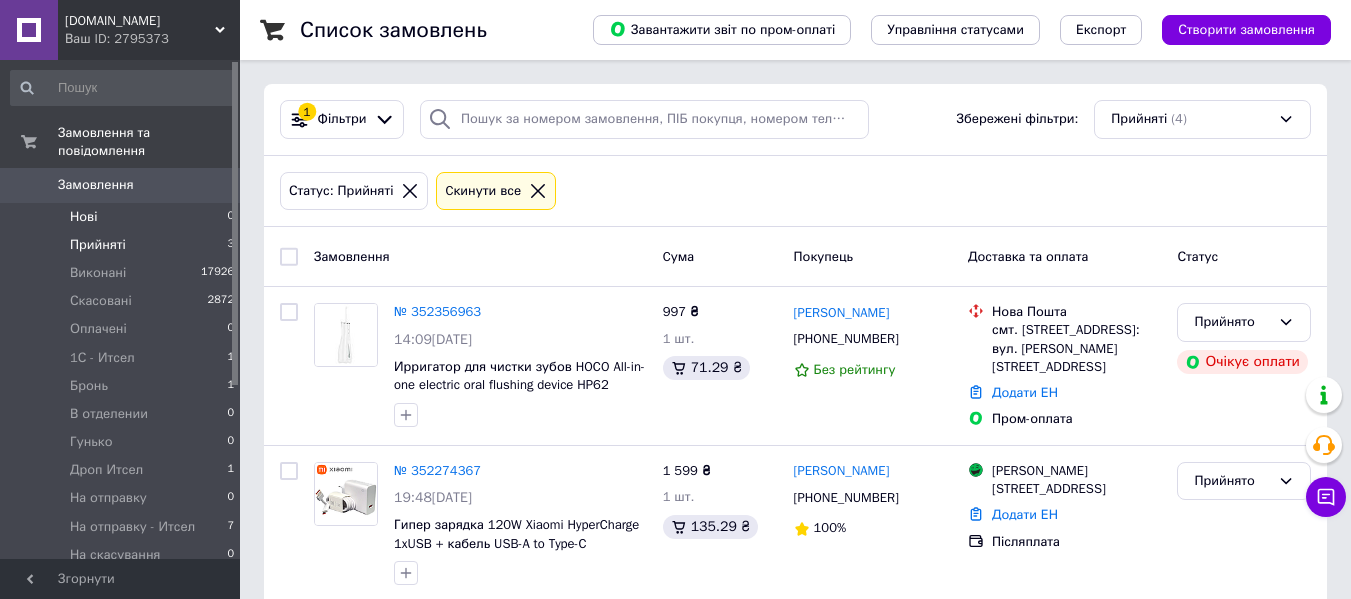click on "Нові 0" at bounding box center (123, 217) 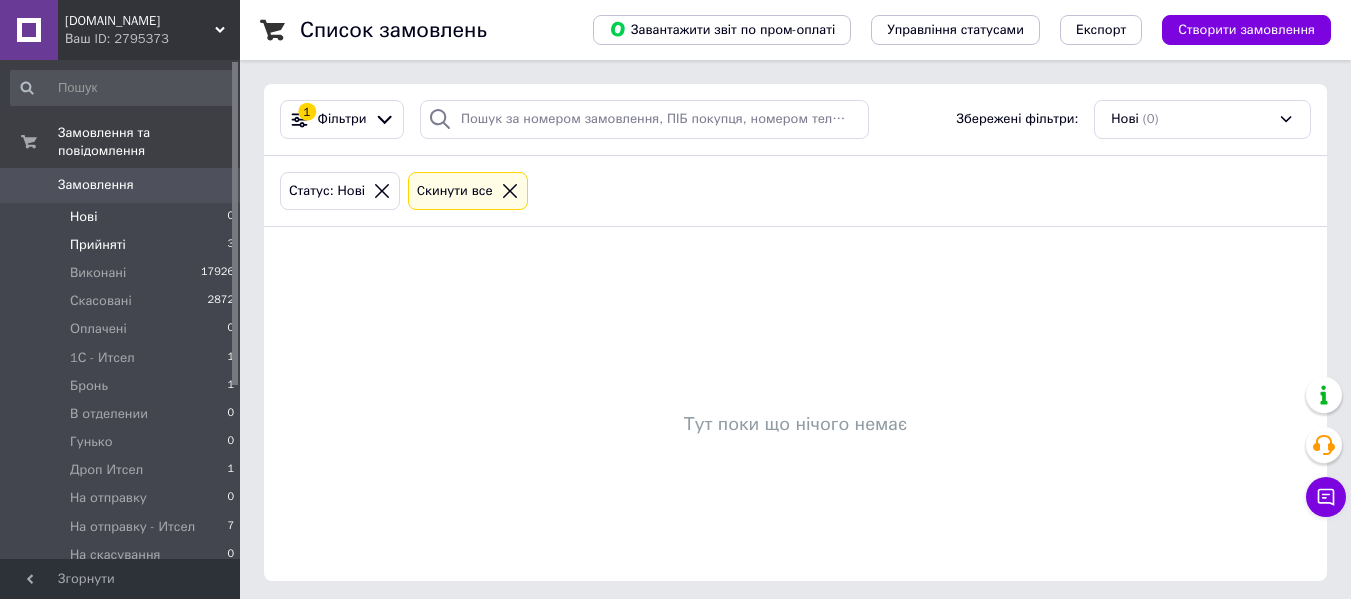 click on "Прийняті" at bounding box center [98, 245] 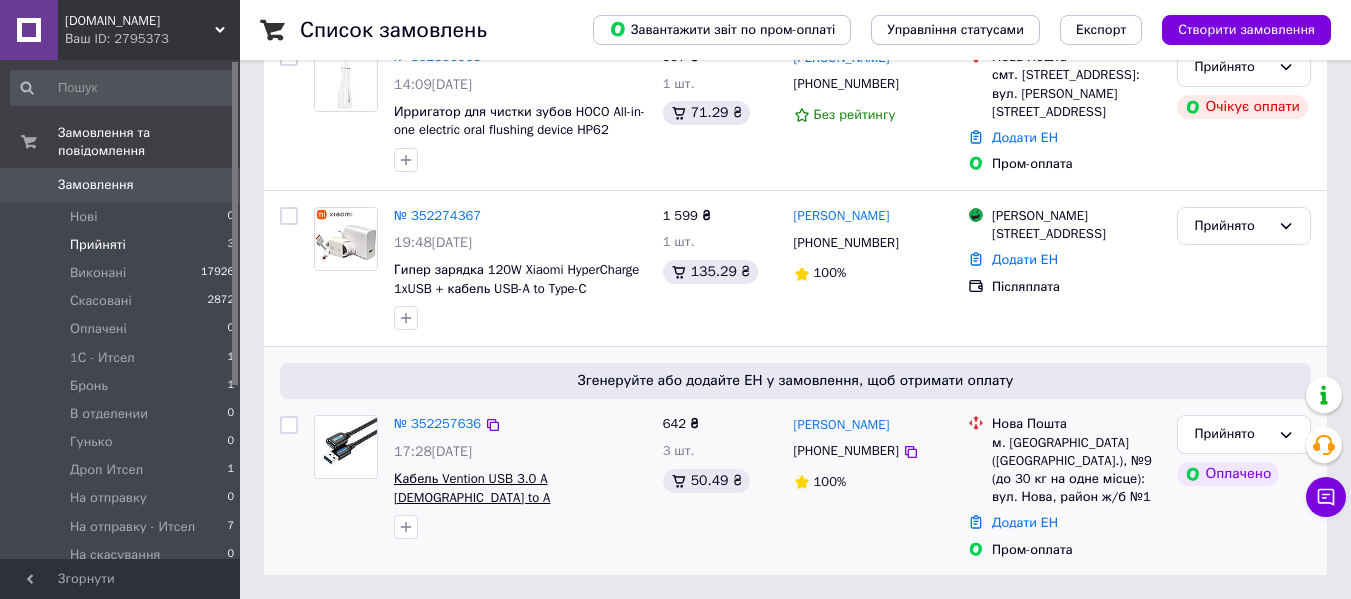 scroll, scrollTop: 273, scrollLeft: 0, axis: vertical 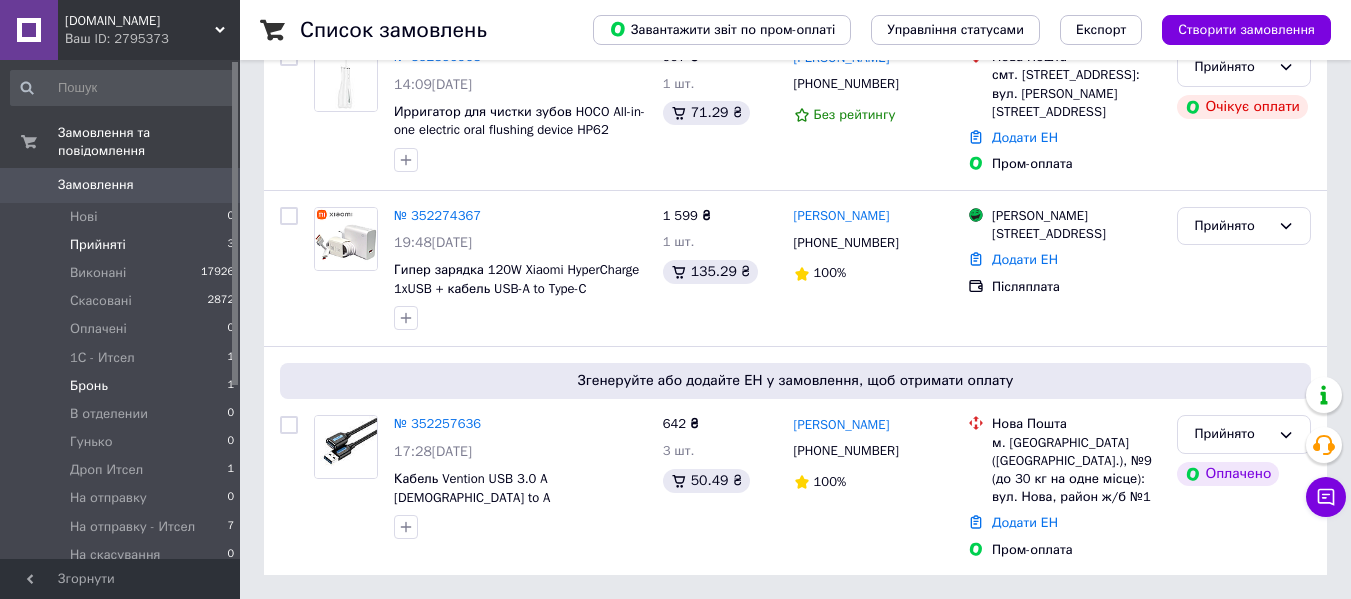 click on "Бронь" at bounding box center [89, 386] 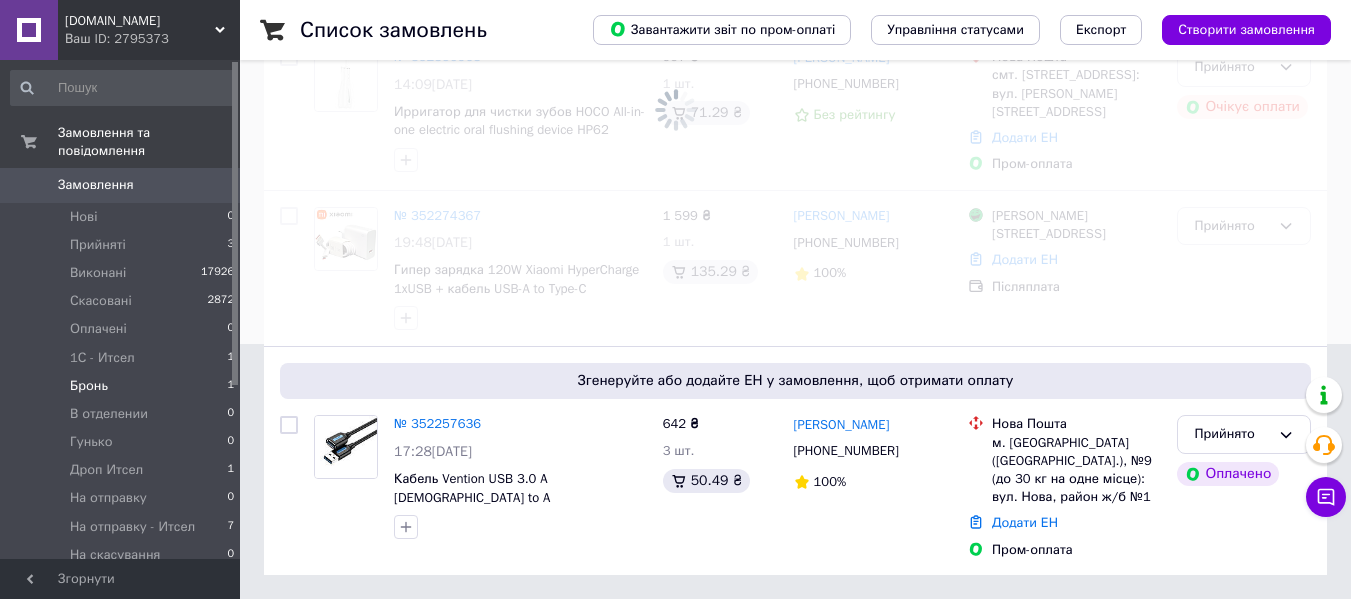 scroll, scrollTop: 0, scrollLeft: 0, axis: both 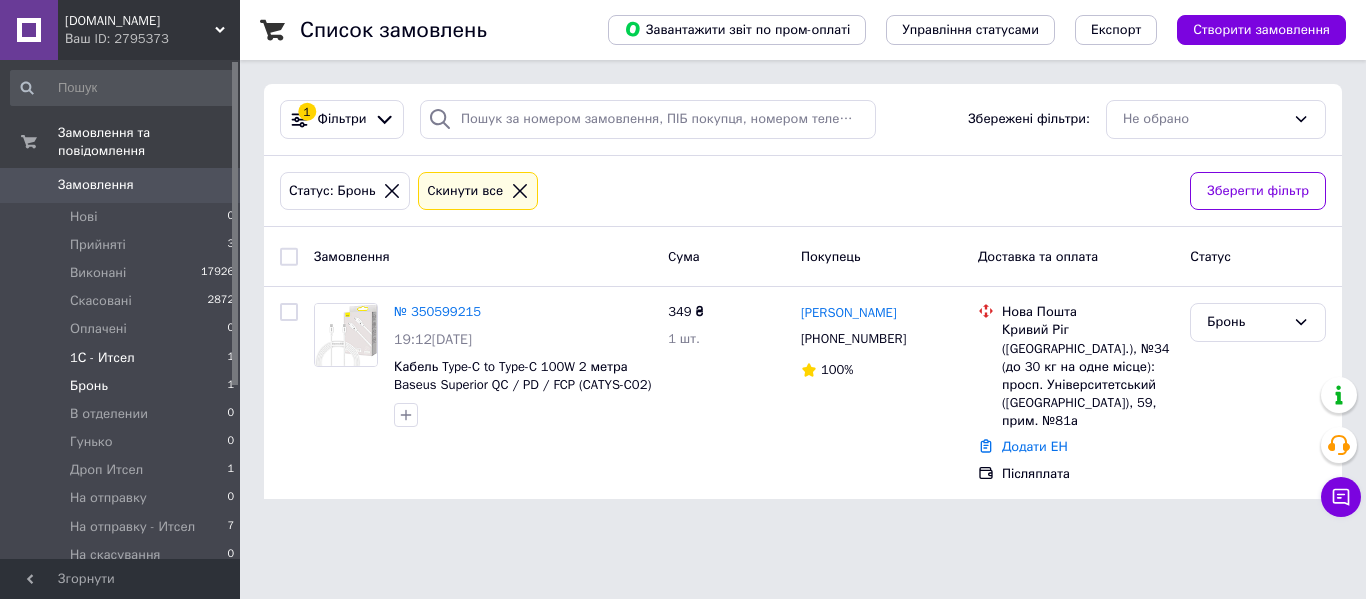 click on "1С - Итсел 1" at bounding box center [123, 358] 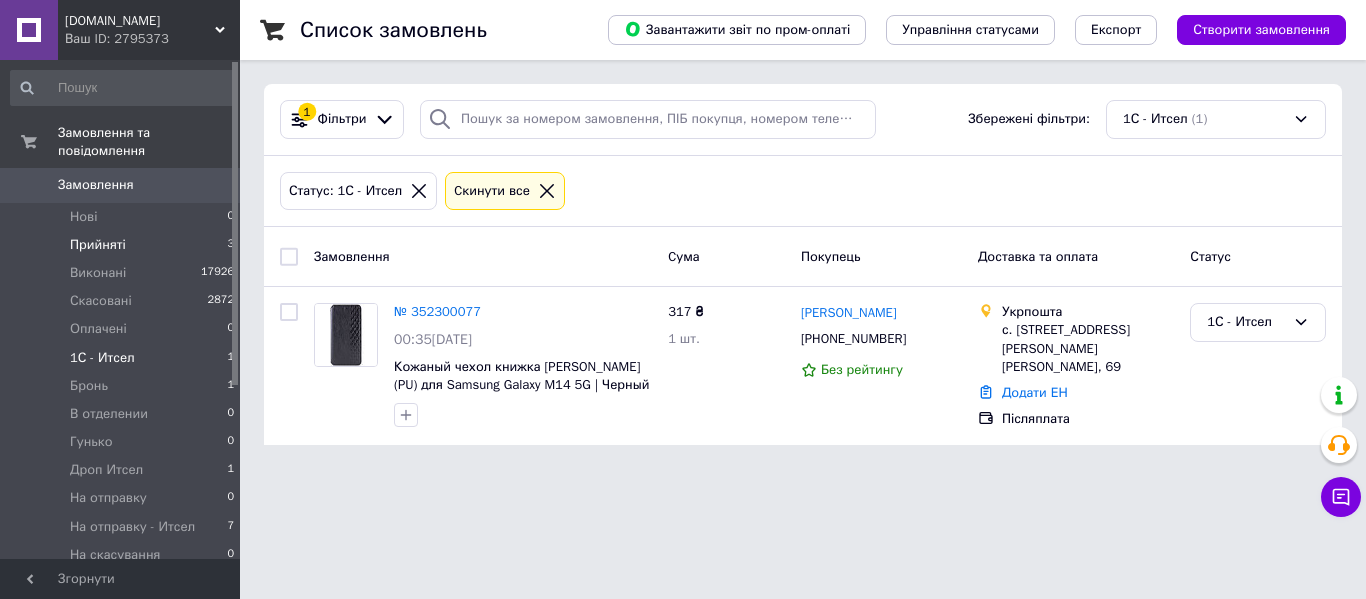 click on "Прийняті" at bounding box center [98, 245] 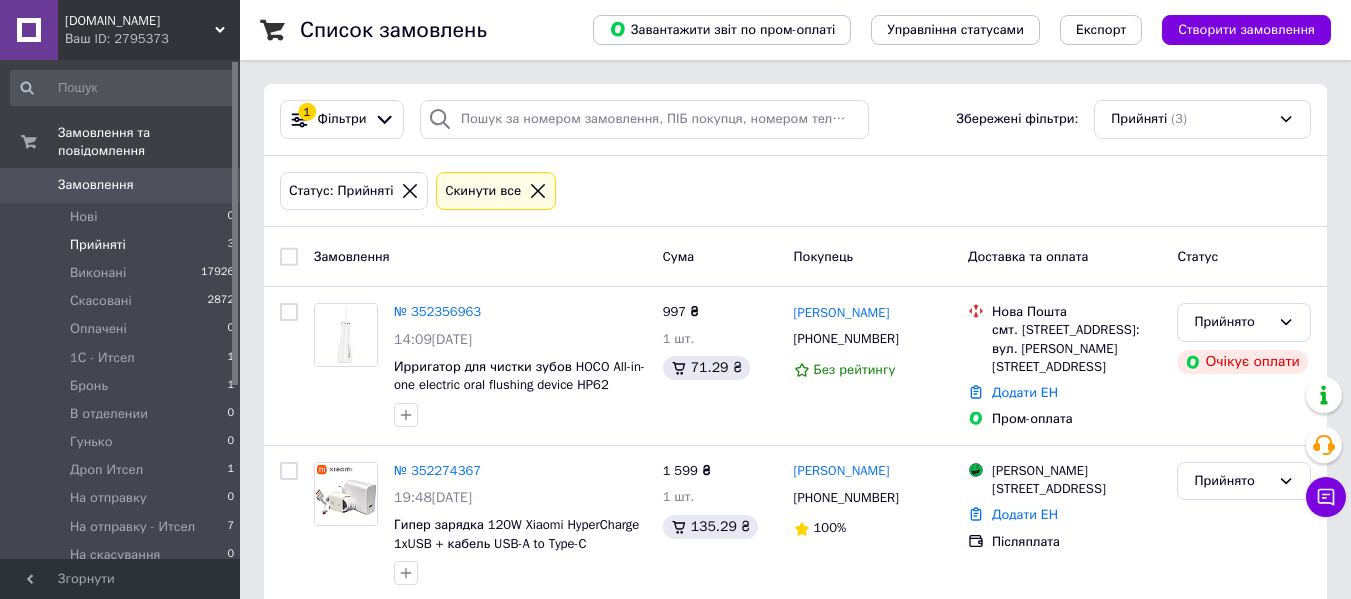 click on "Прийняті" at bounding box center (98, 245) 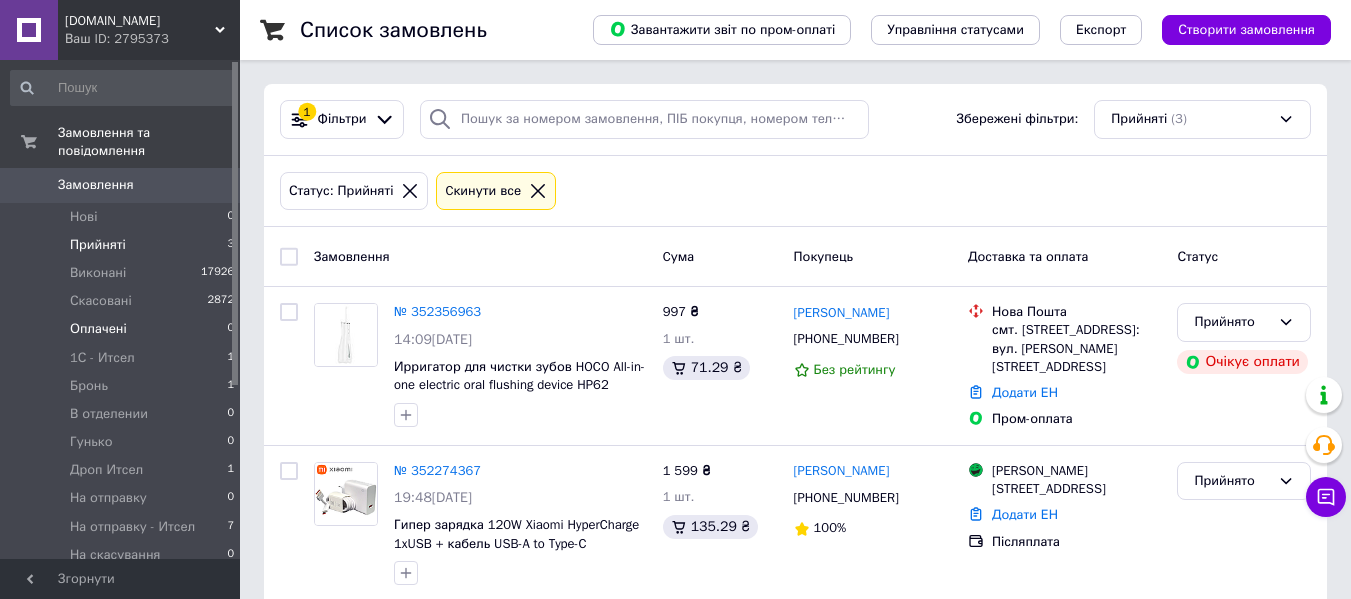 click on "Оплачені" at bounding box center [98, 329] 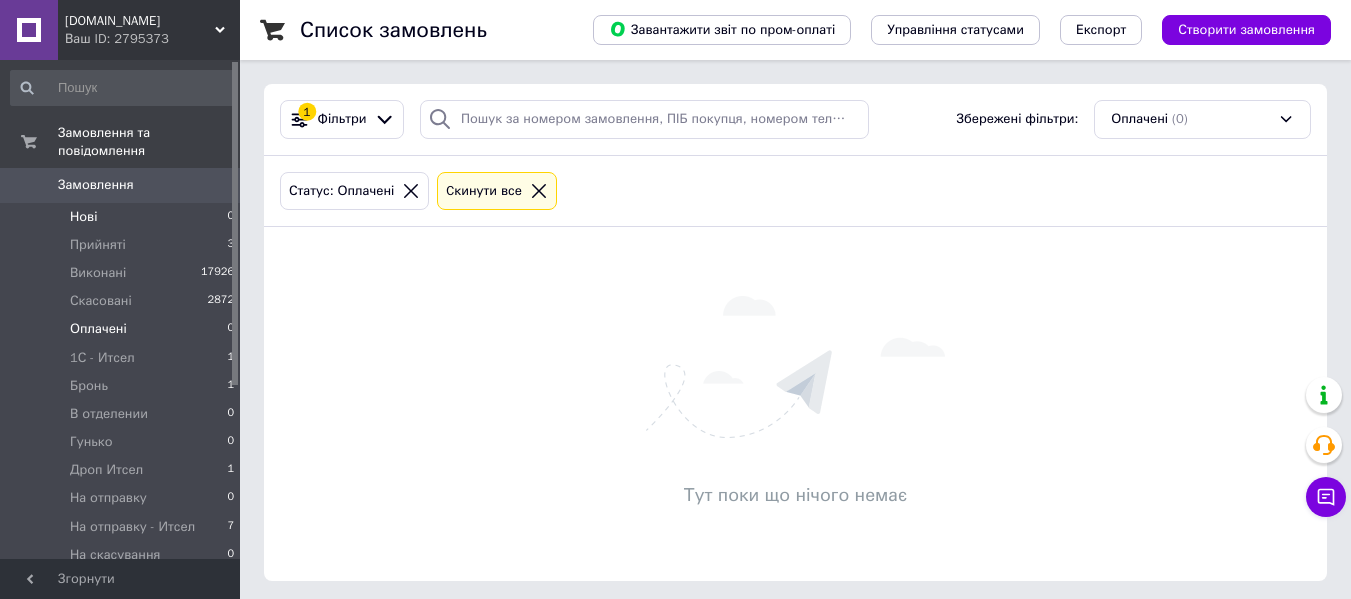 click on "Нові" at bounding box center [83, 217] 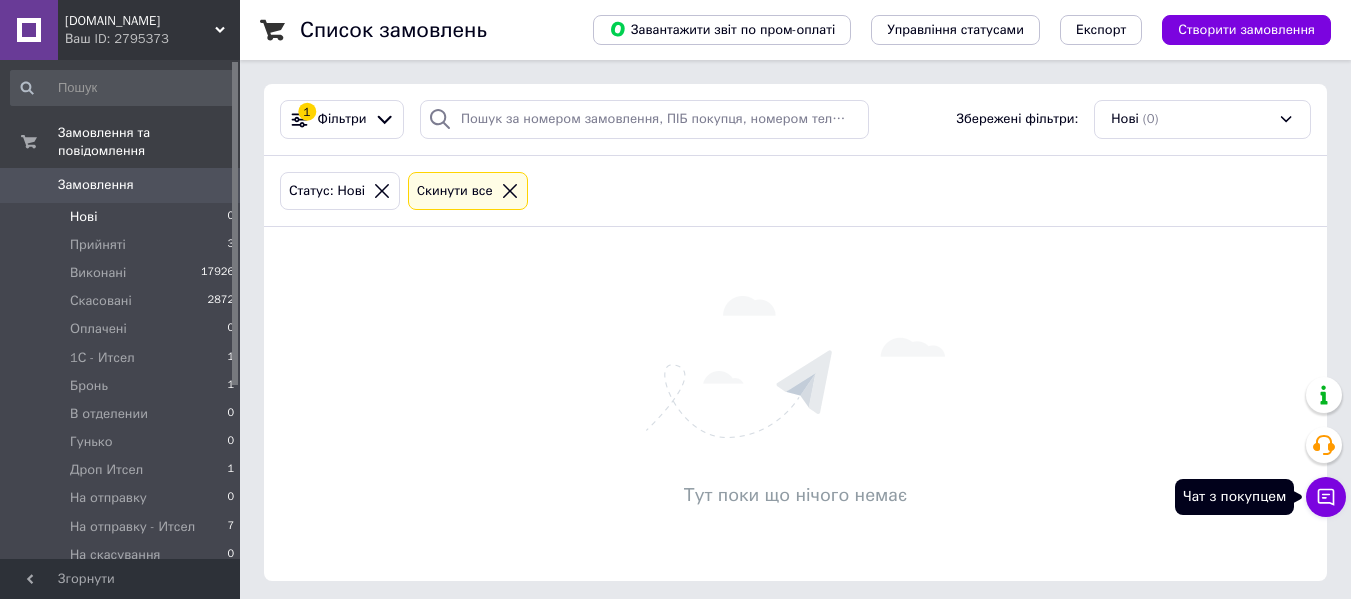 click 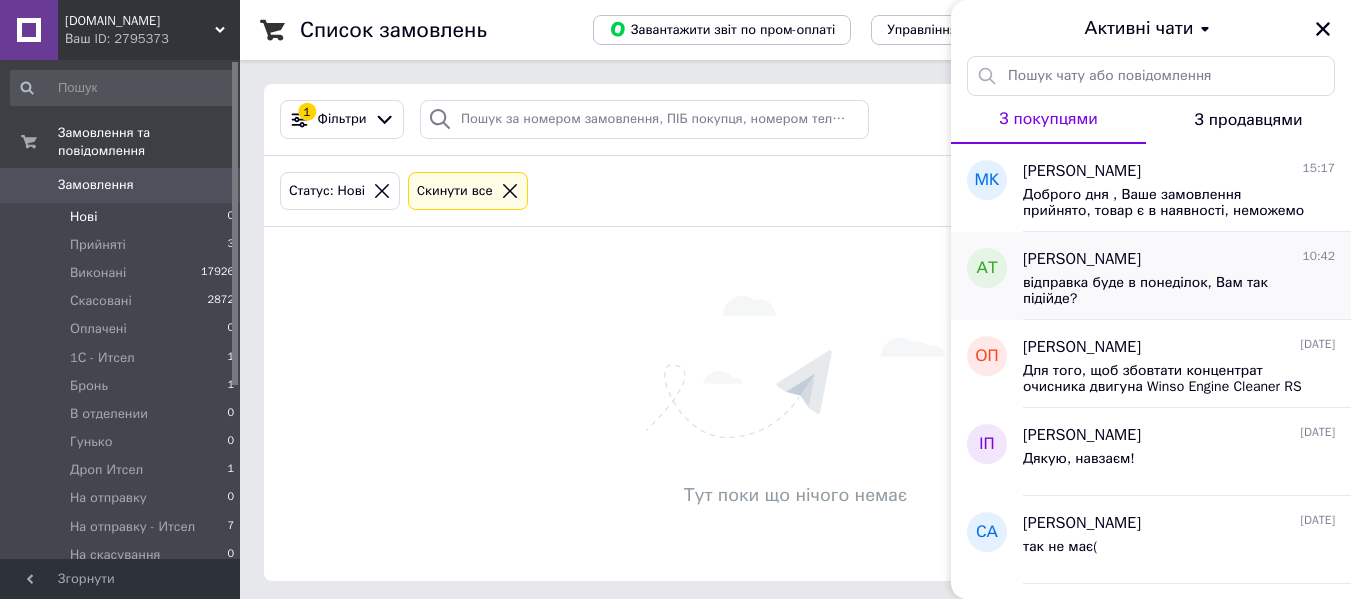click on "відправка буде в понеділок, Вам так підійде?" at bounding box center (1165, 291) 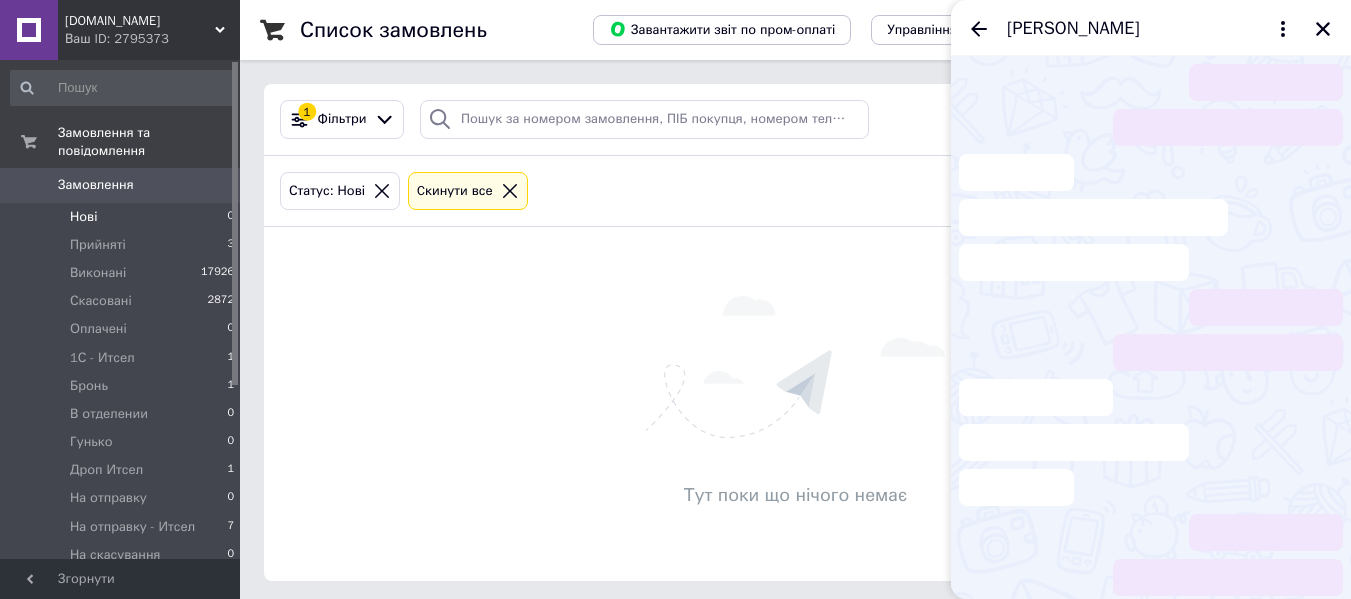 scroll, scrollTop: 51, scrollLeft: 0, axis: vertical 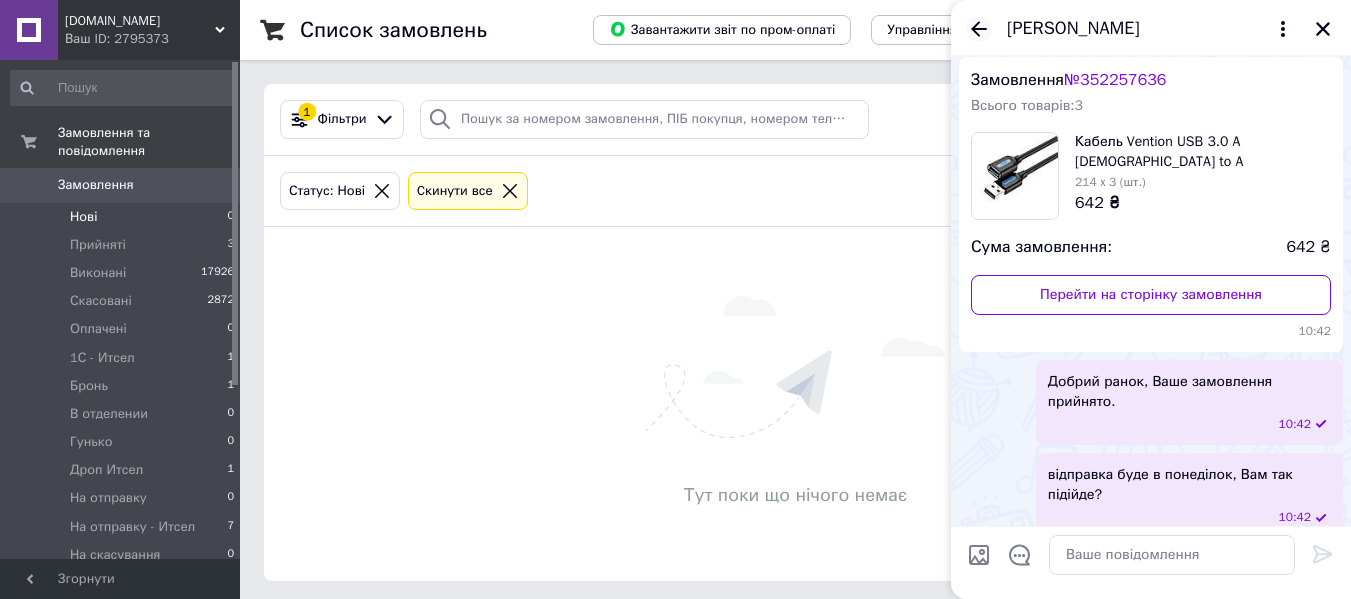 click 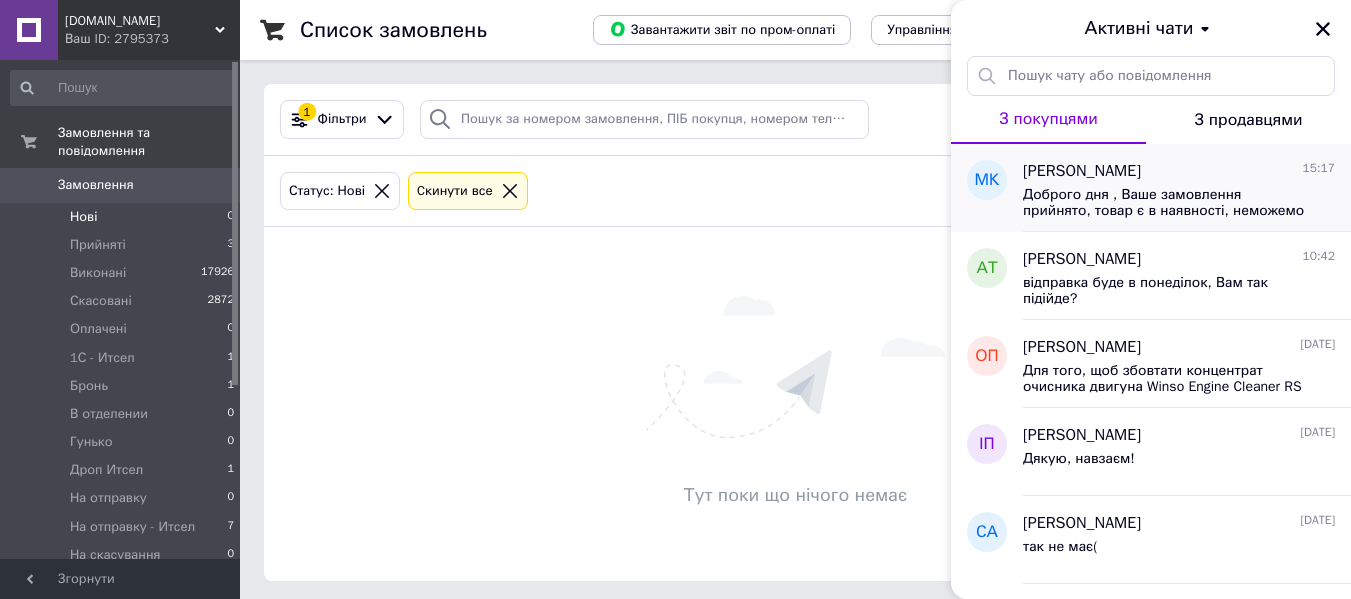click on "Доброго дня , Ваше замовлення прийнято, товар є в наявності, неможемо до Вас дозвонитись для підтвердження замовлення." at bounding box center [1179, 201] 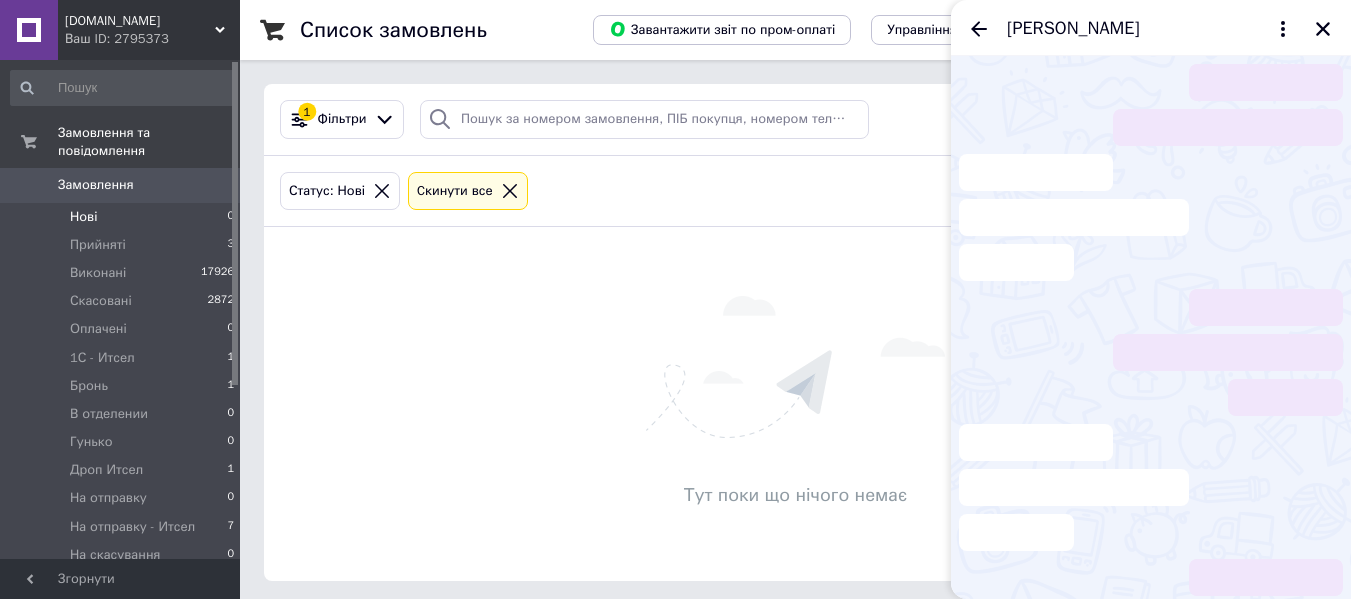 scroll, scrollTop: 18, scrollLeft: 0, axis: vertical 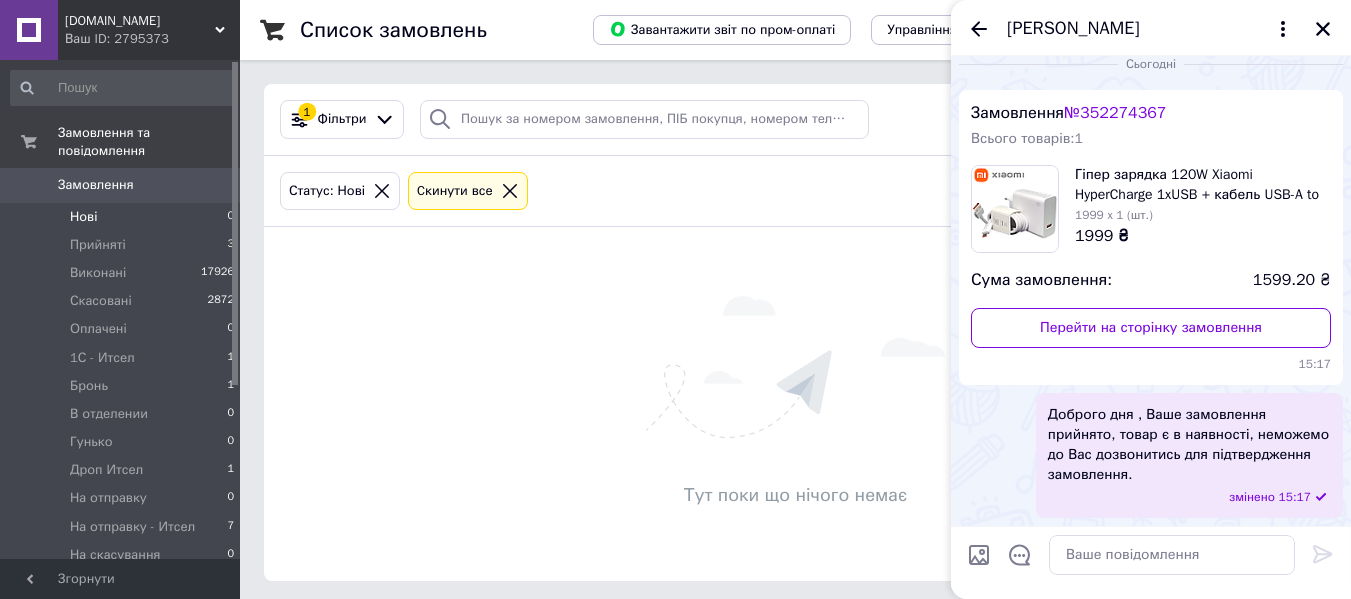 click on "Нові 0" at bounding box center [123, 217] 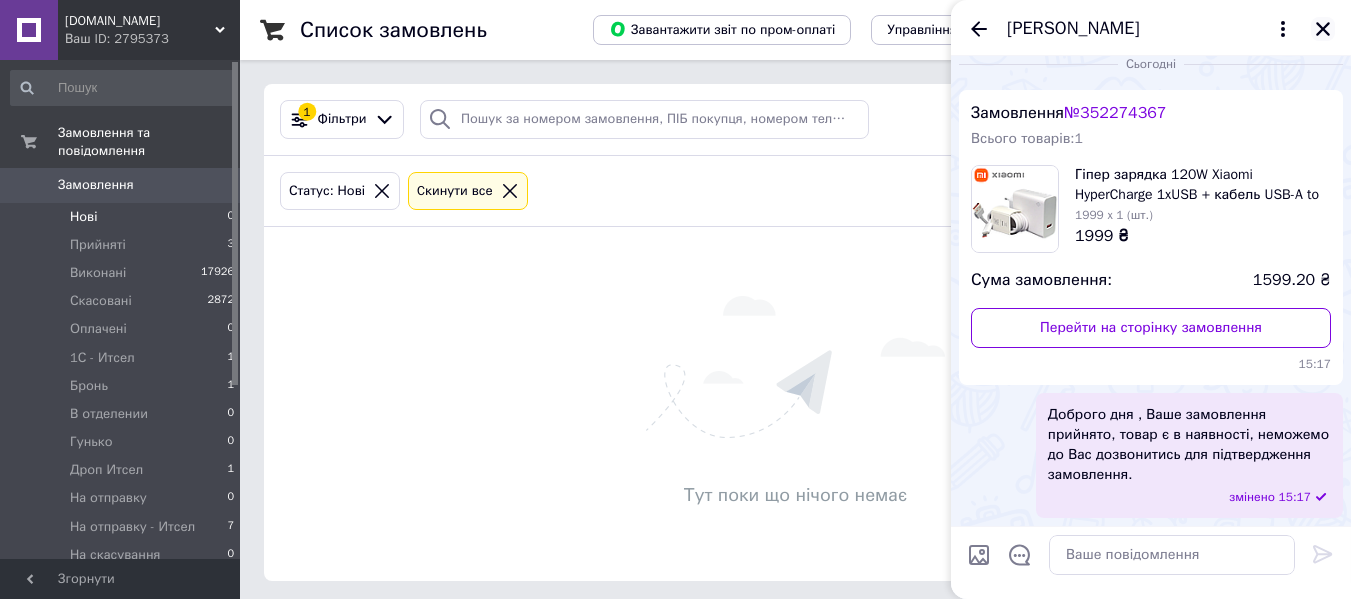 click 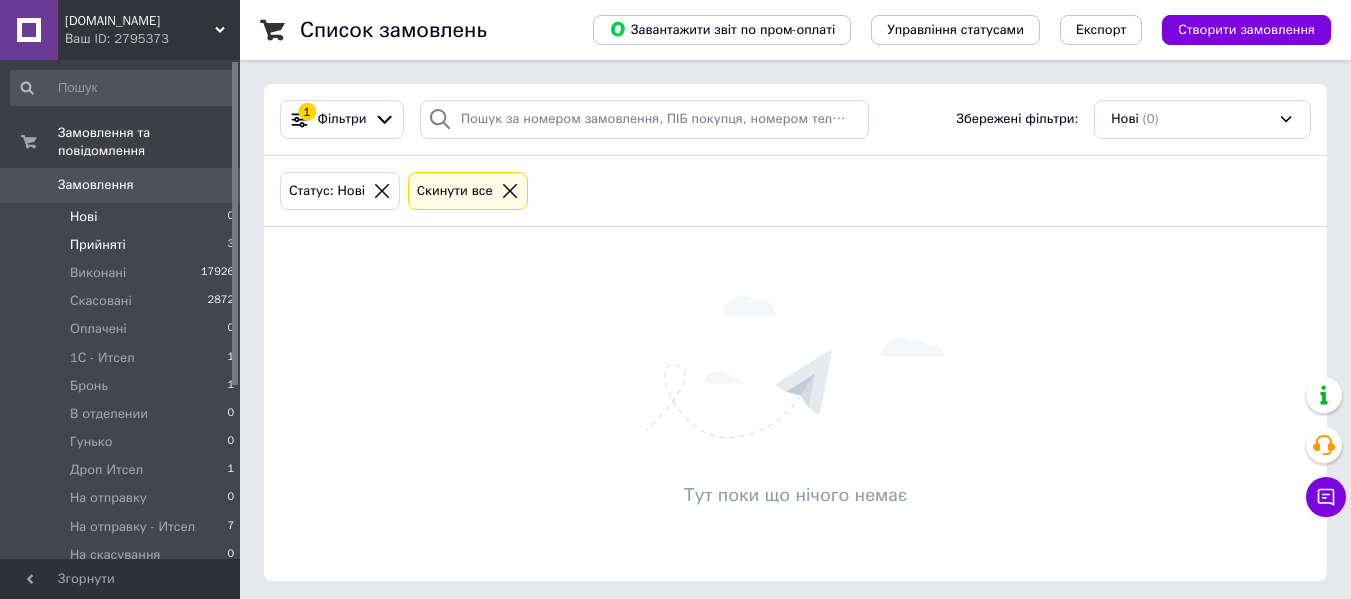 click on "Прийняті" at bounding box center [98, 245] 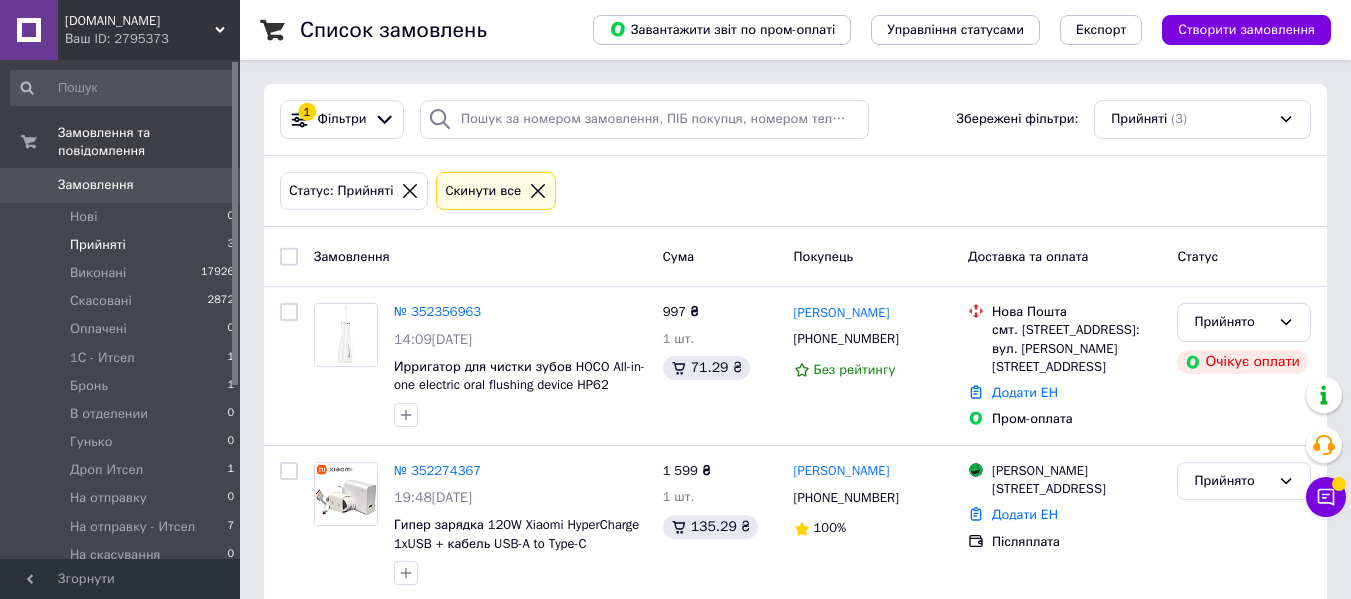 scroll, scrollTop: 273, scrollLeft: 0, axis: vertical 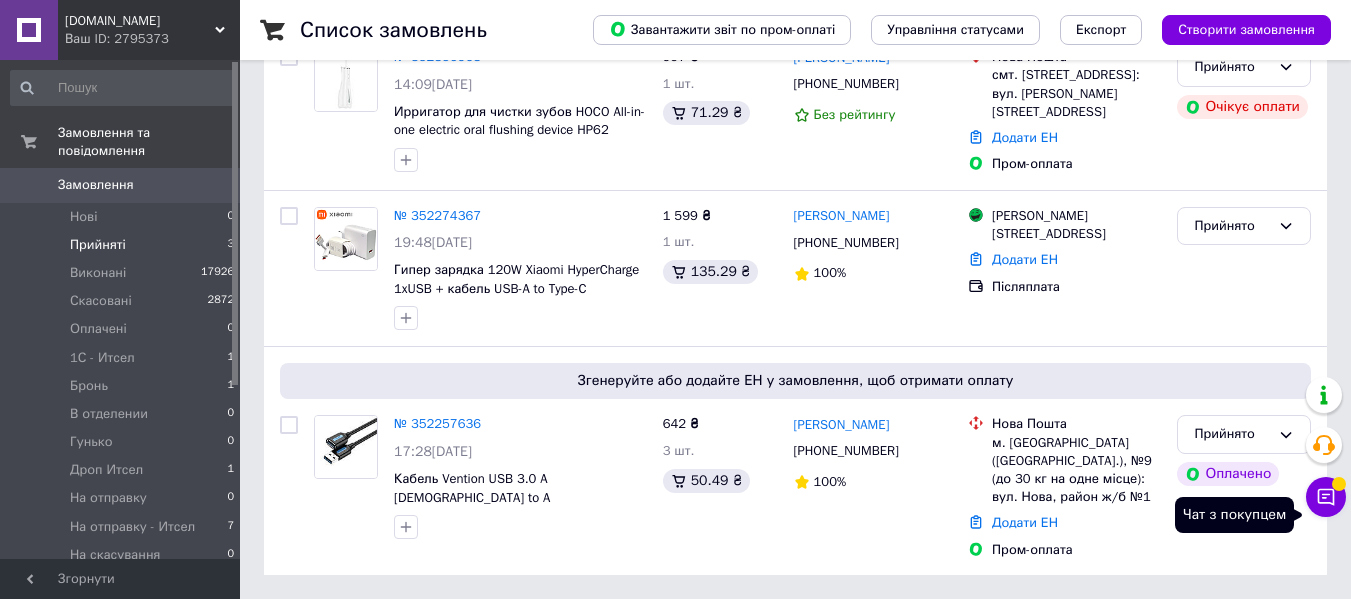 click 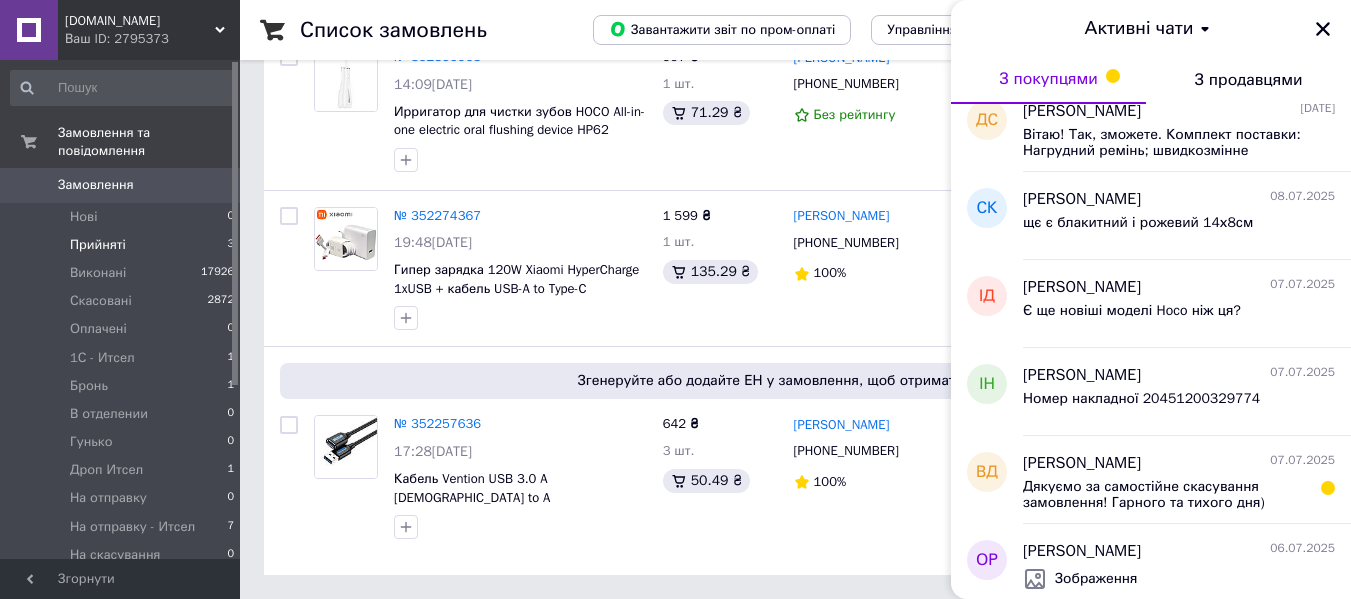 scroll, scrollTop: 1265, scrollLeft: 0, axis: vertical 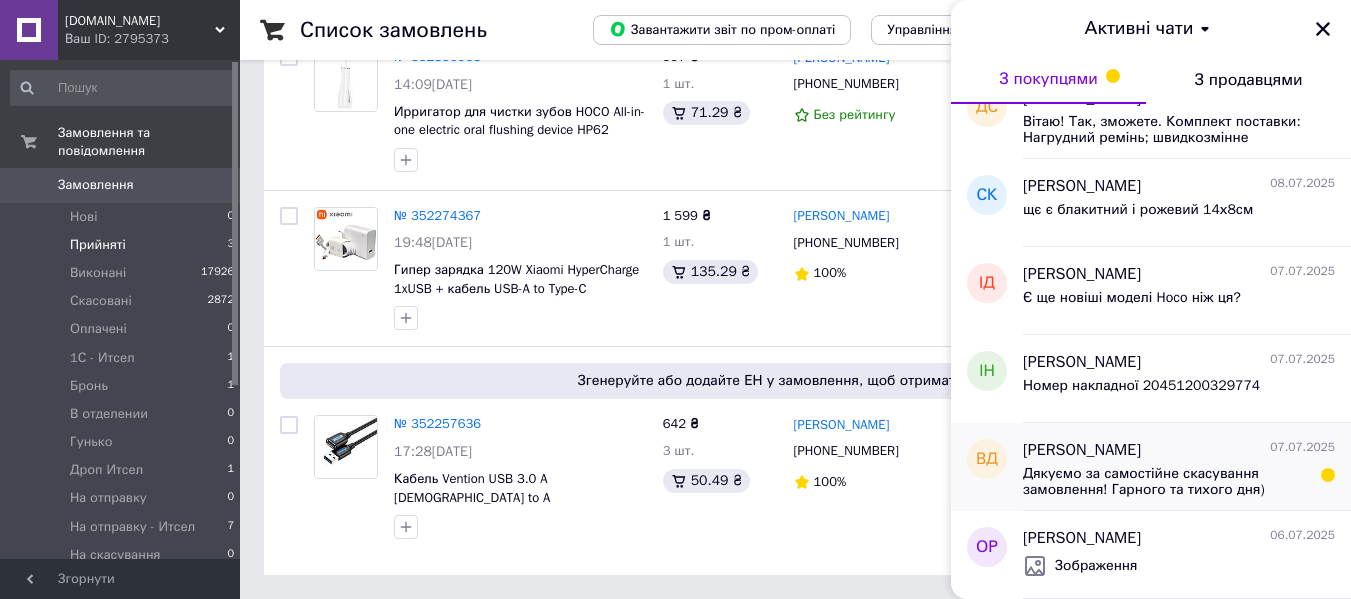 click on "Дякуємо за самостійне скасування замовлення!
Гарного та тихого дня)" at bounding box center (1165, 482) 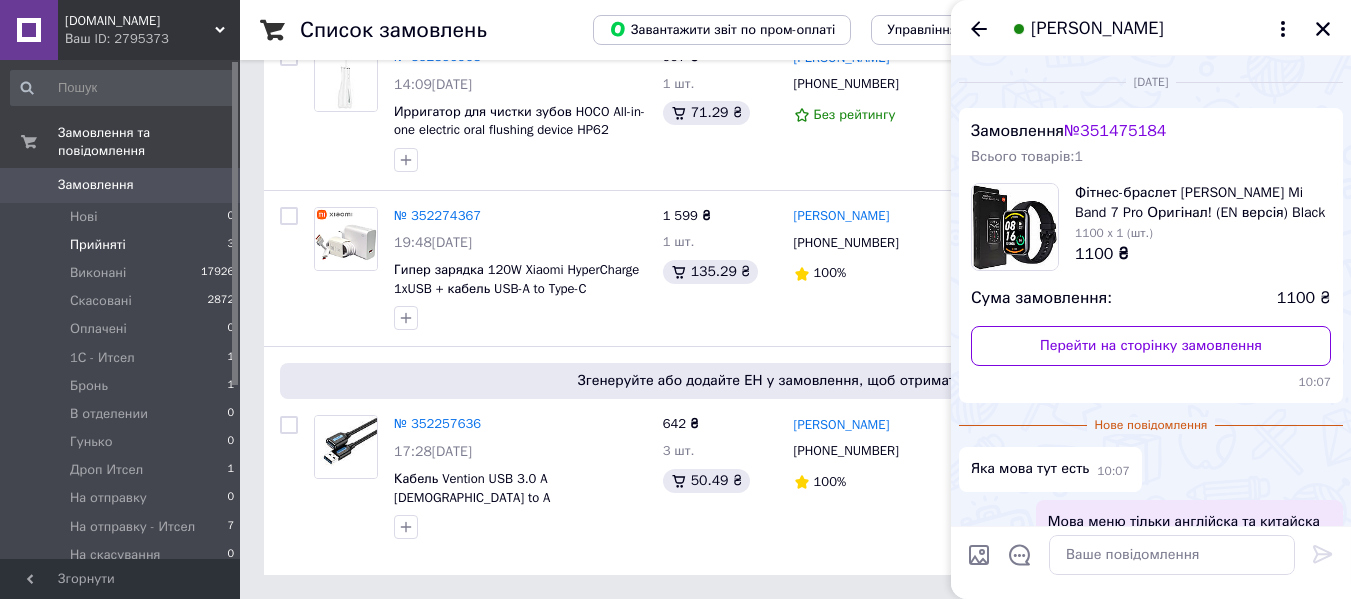 scroll, scrollTop: 160, scrollLeft: 0, axis: vertical 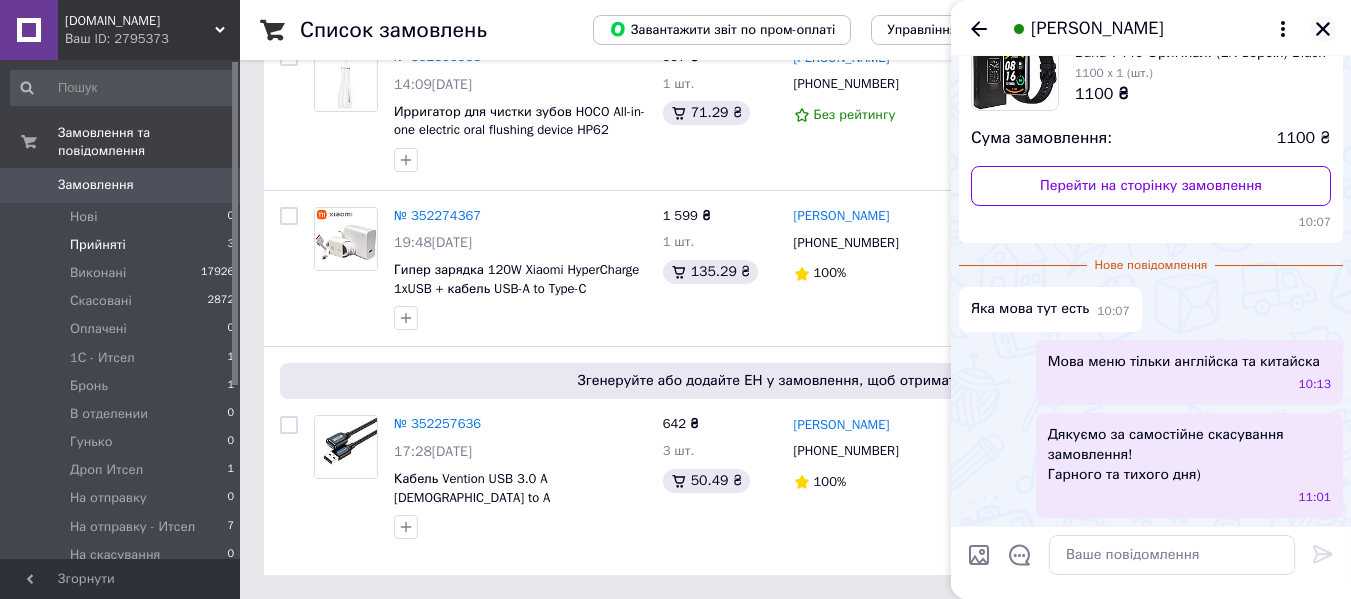 click 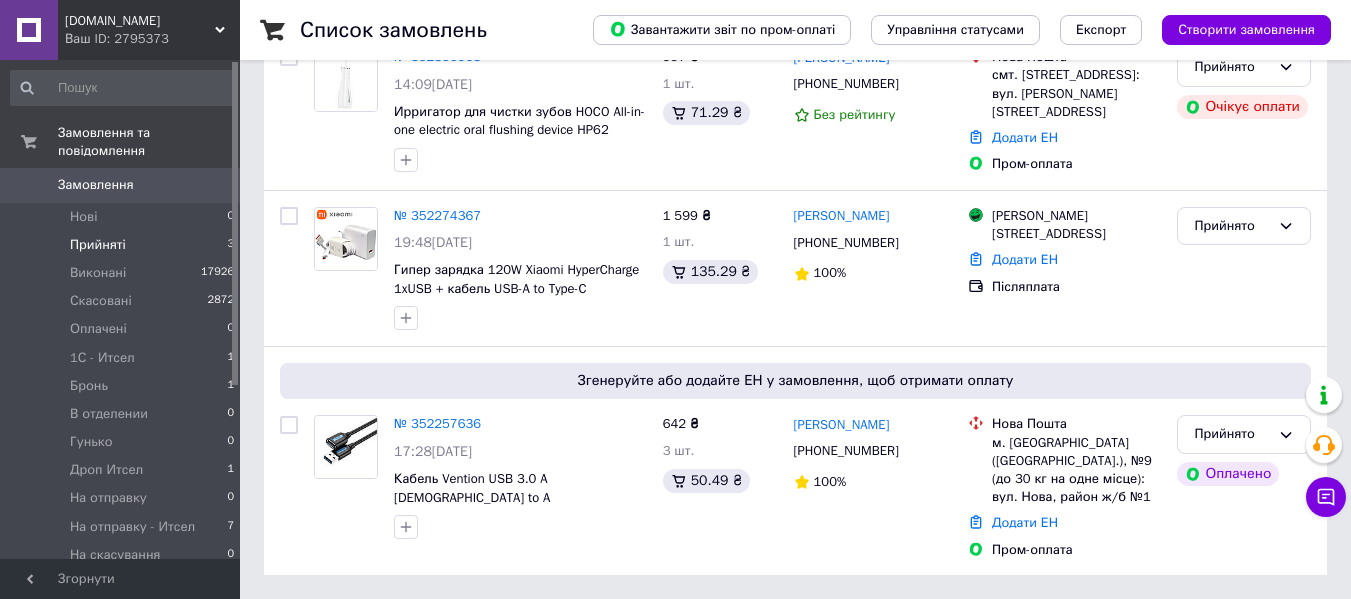 click on "Прийняті" at bounding box center (98, 245) 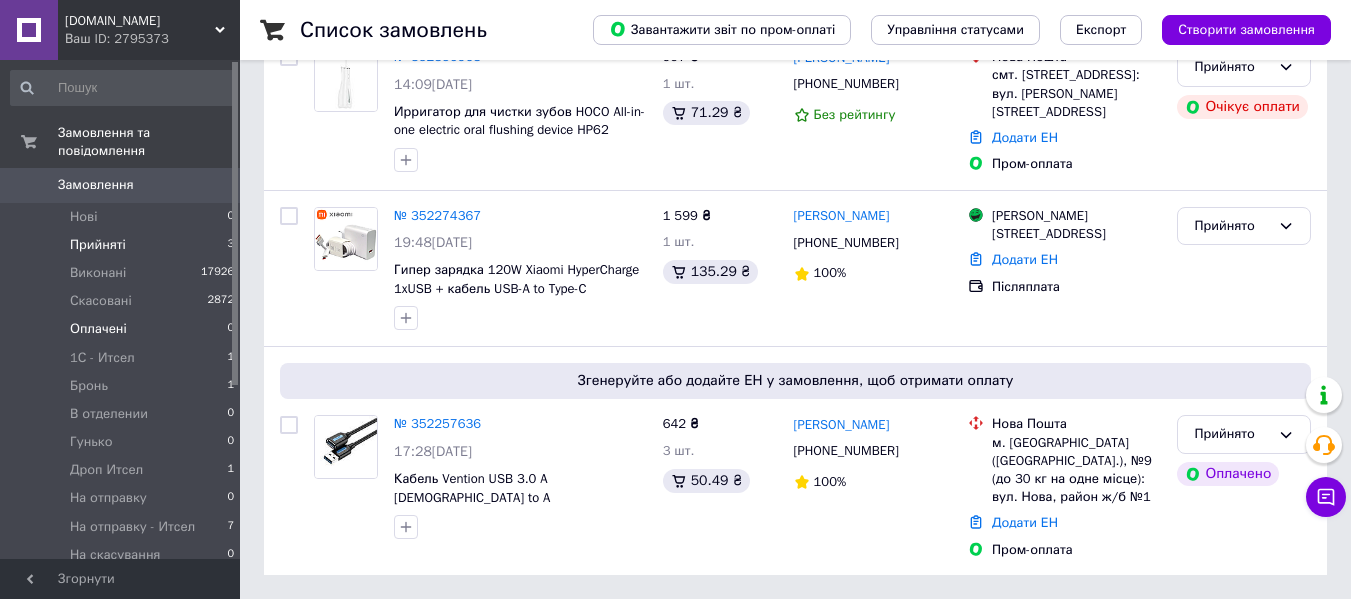click on "Оплачені" at bounding box center [98, 329] 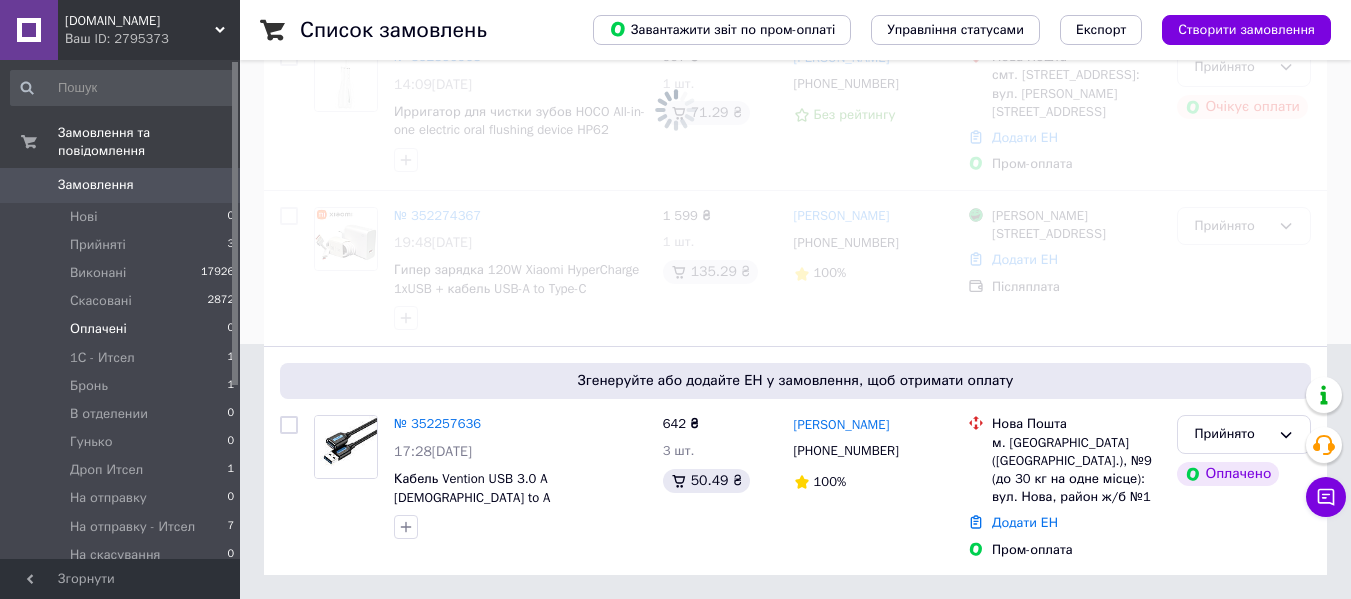 scroll, scrollTop: 0, scrollLeft: 0, axis: both 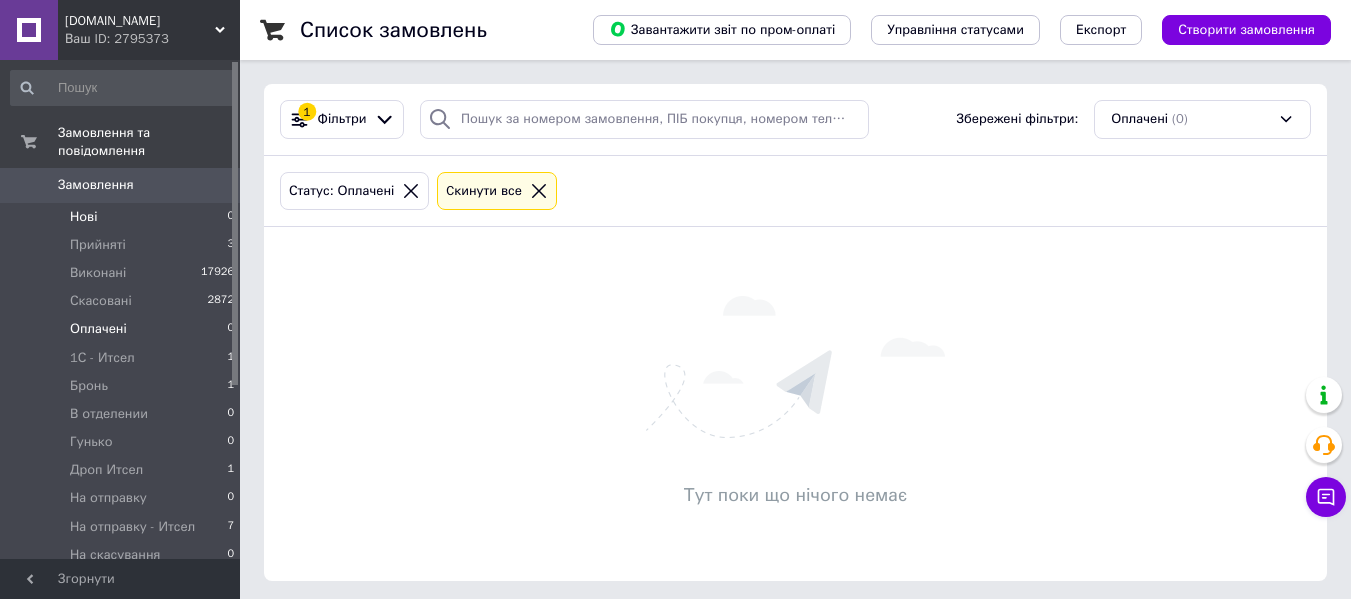 click on "Нові" at bounding box center (83, 217) 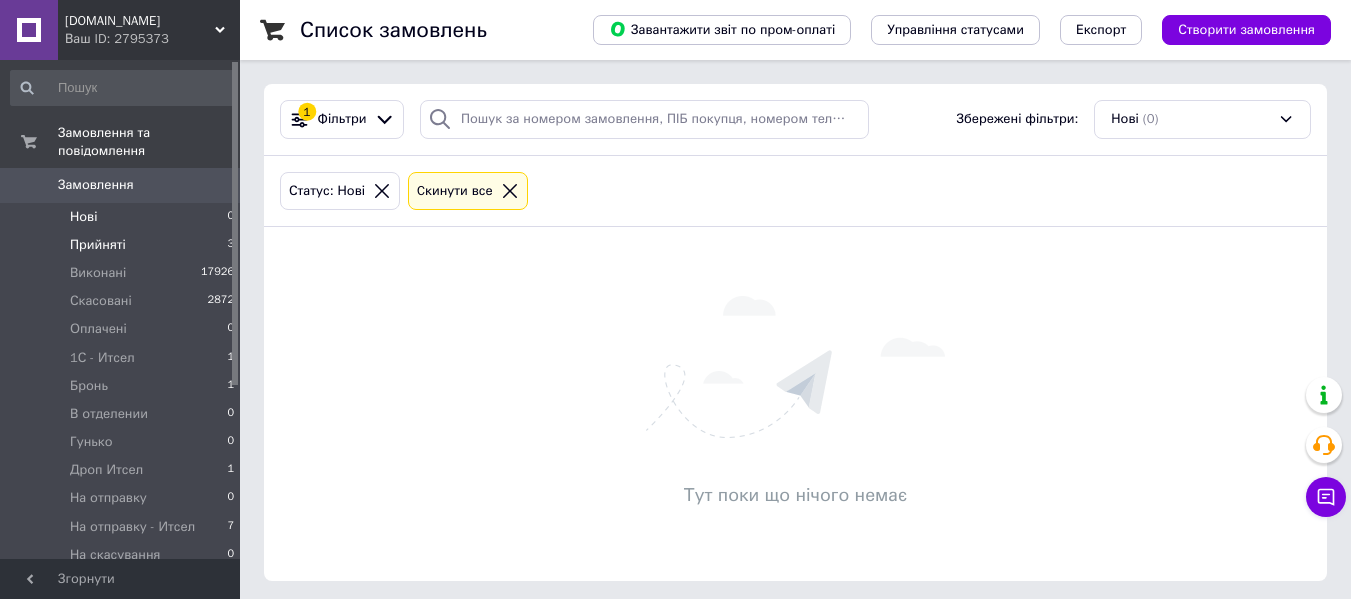 click on "Прийняті" at bounding box center [98, 245] 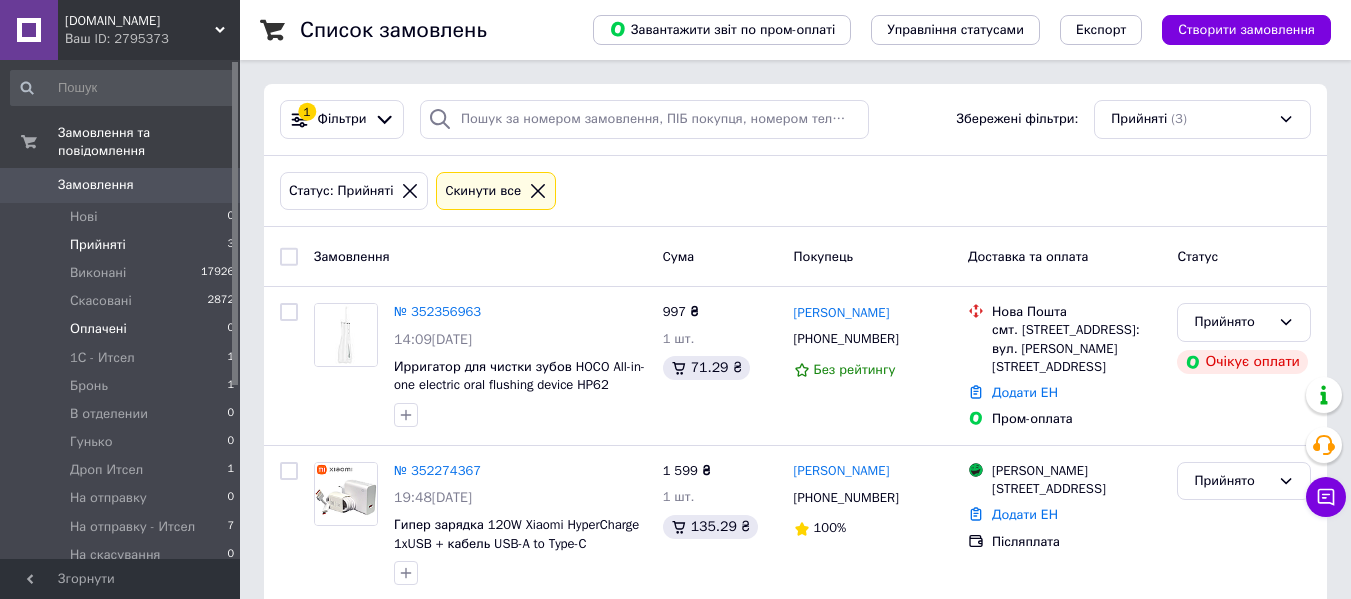click on "Оплачені" at bounding box center [98, 329] 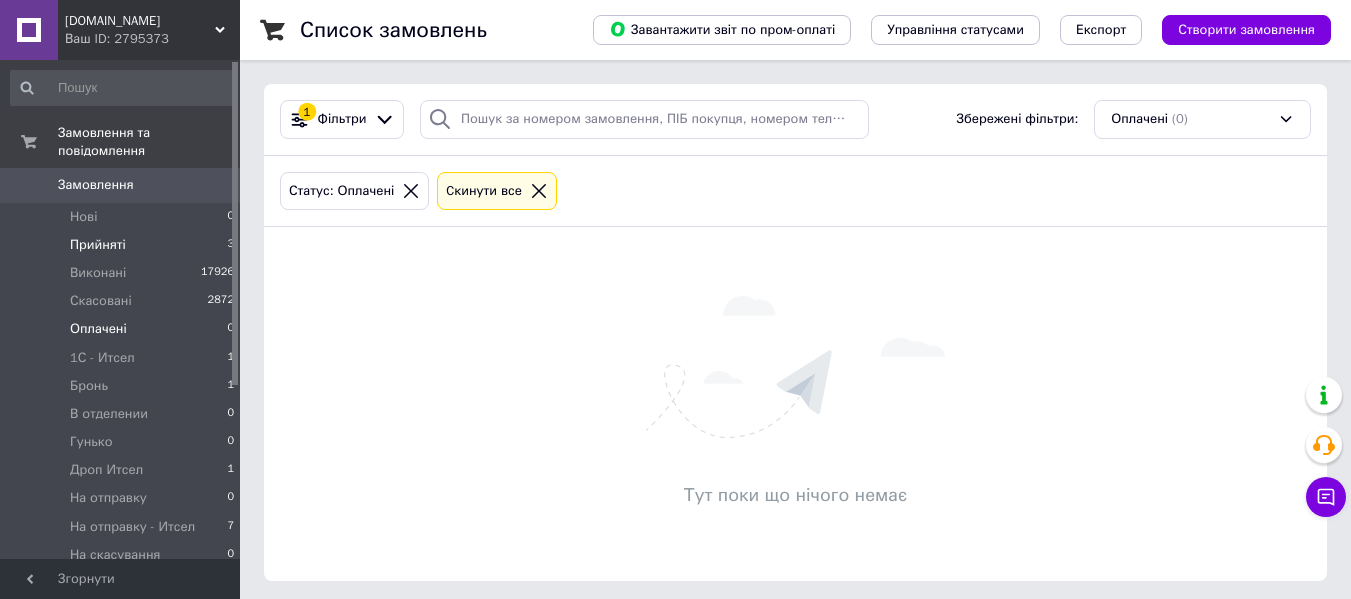 click on "Прийняті" at bounding box center [98, 245] 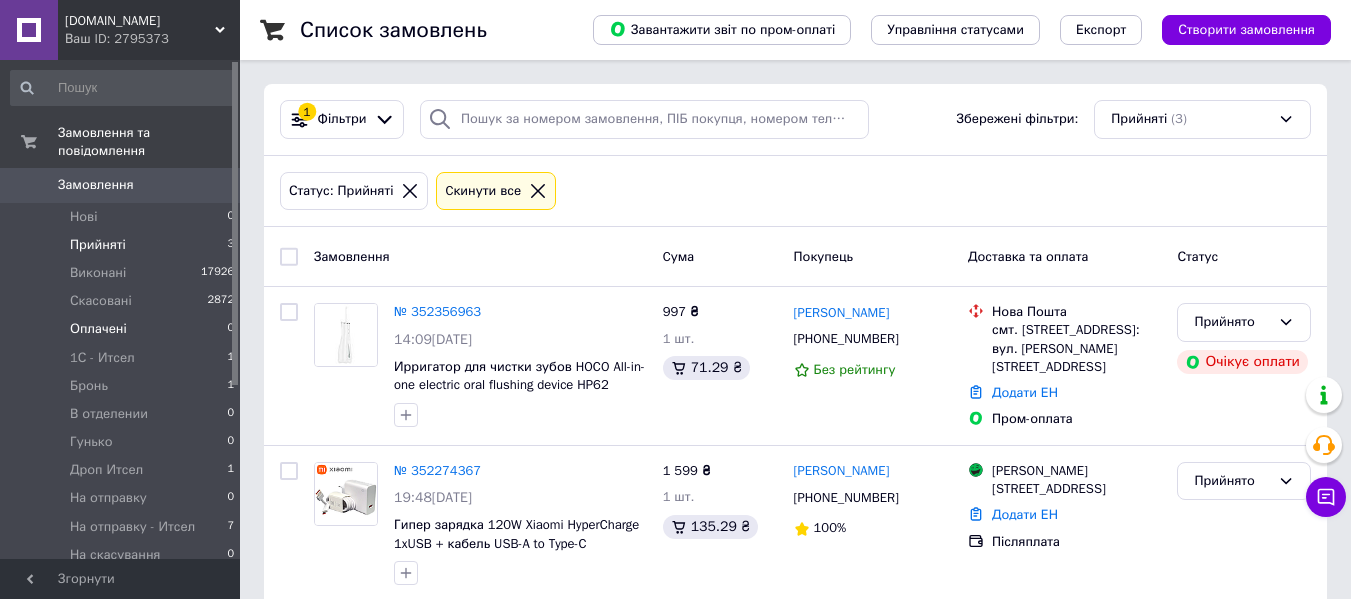 click on "Оплачені" at bounding box center [98, 329] 